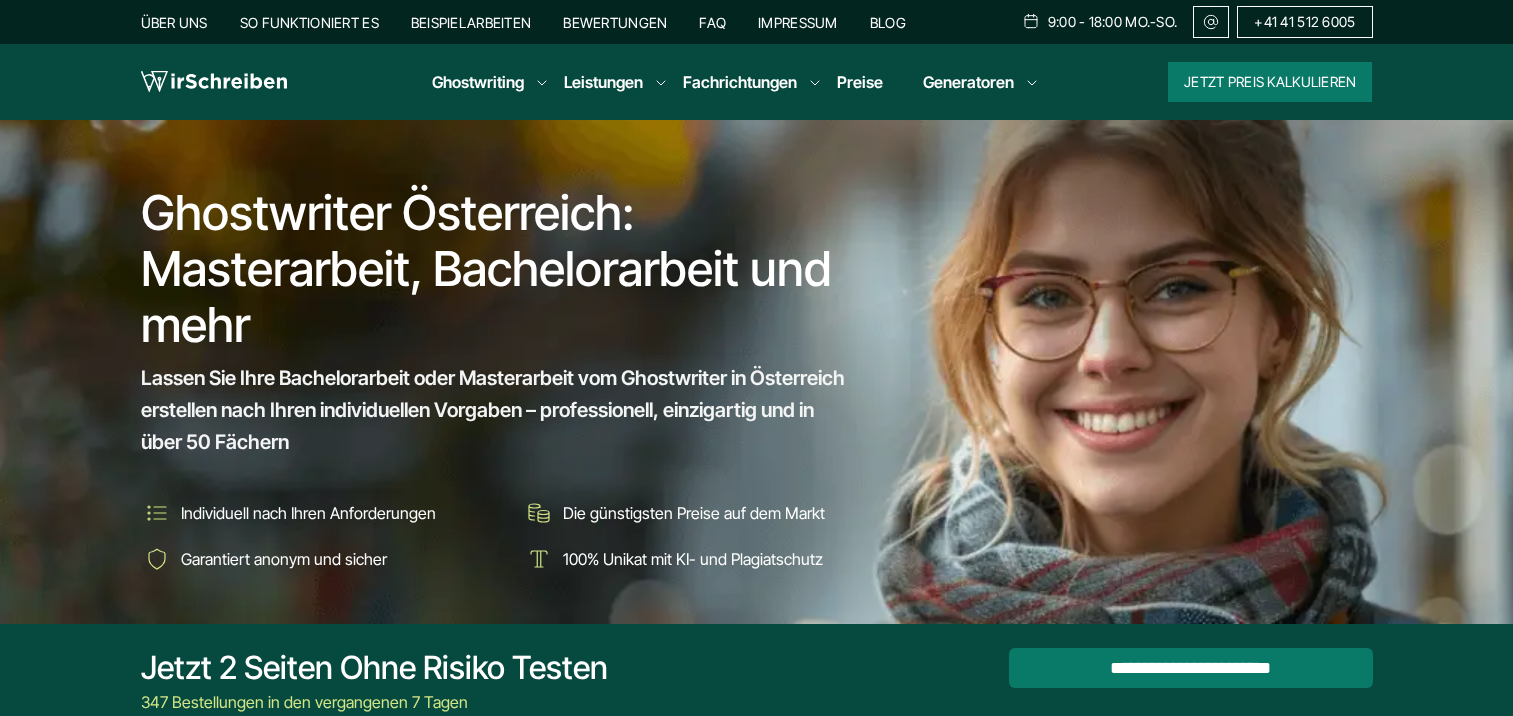scroll, scrollTop: 0, scrollLeft: 0, axis: both 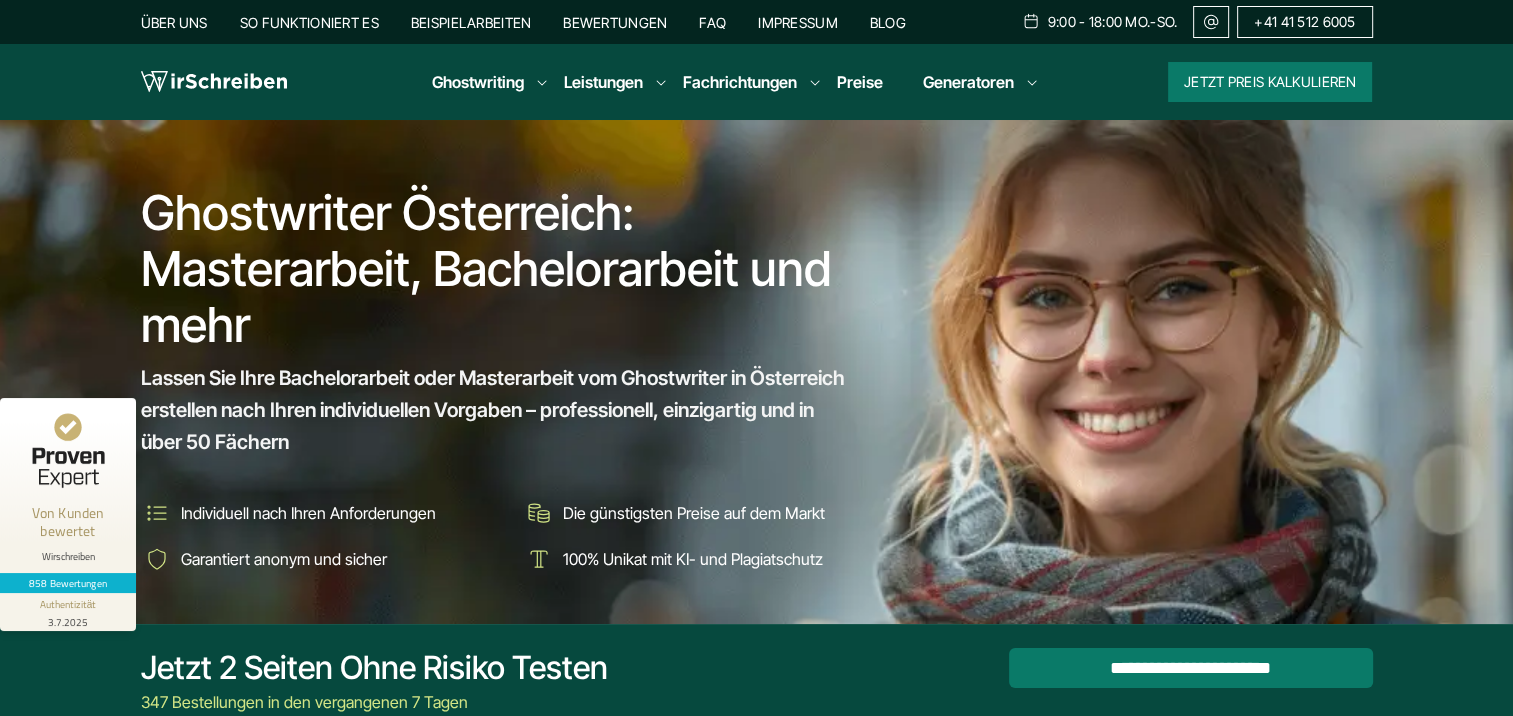 click on "Preise" at bounding box center [860, 82] 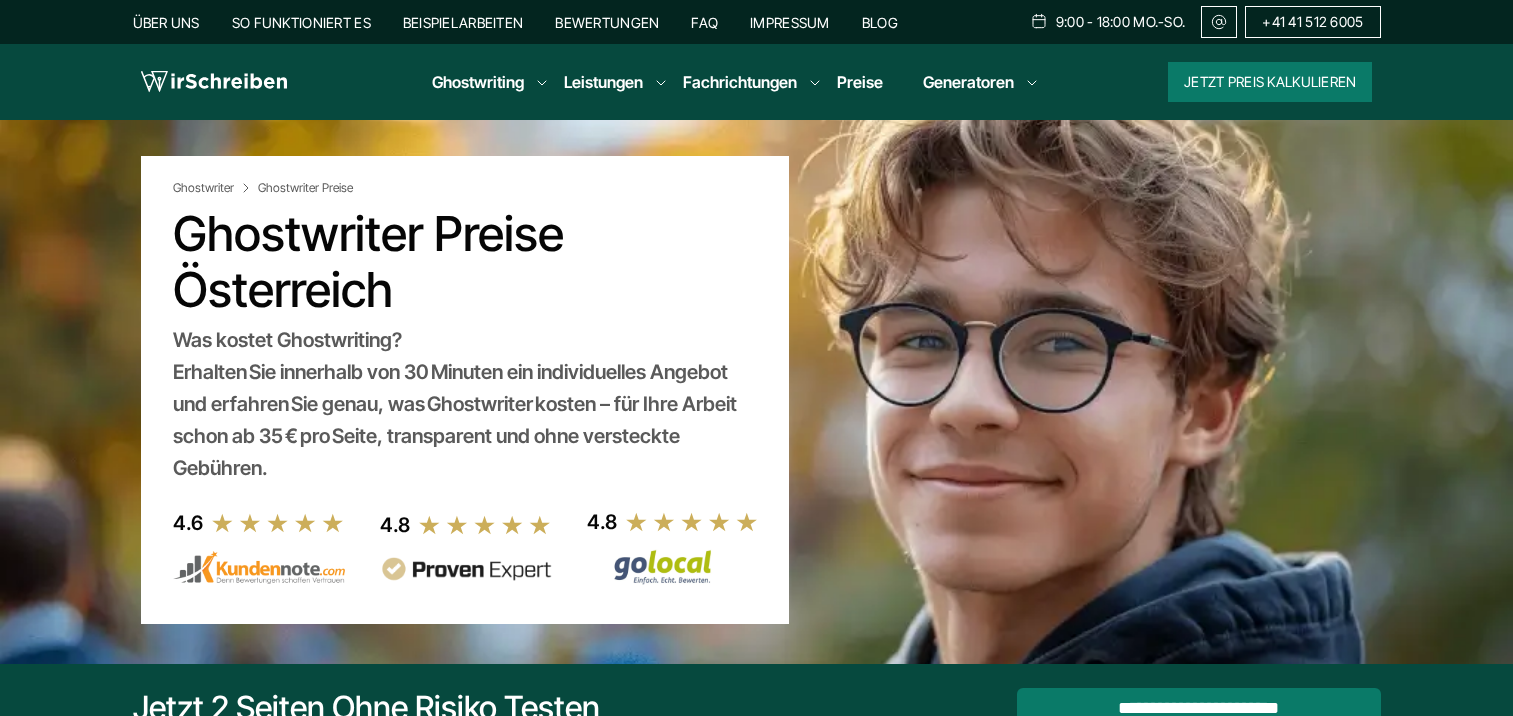 scroll, scrollTop: 352, scrollLeft: 0, axis: vertical 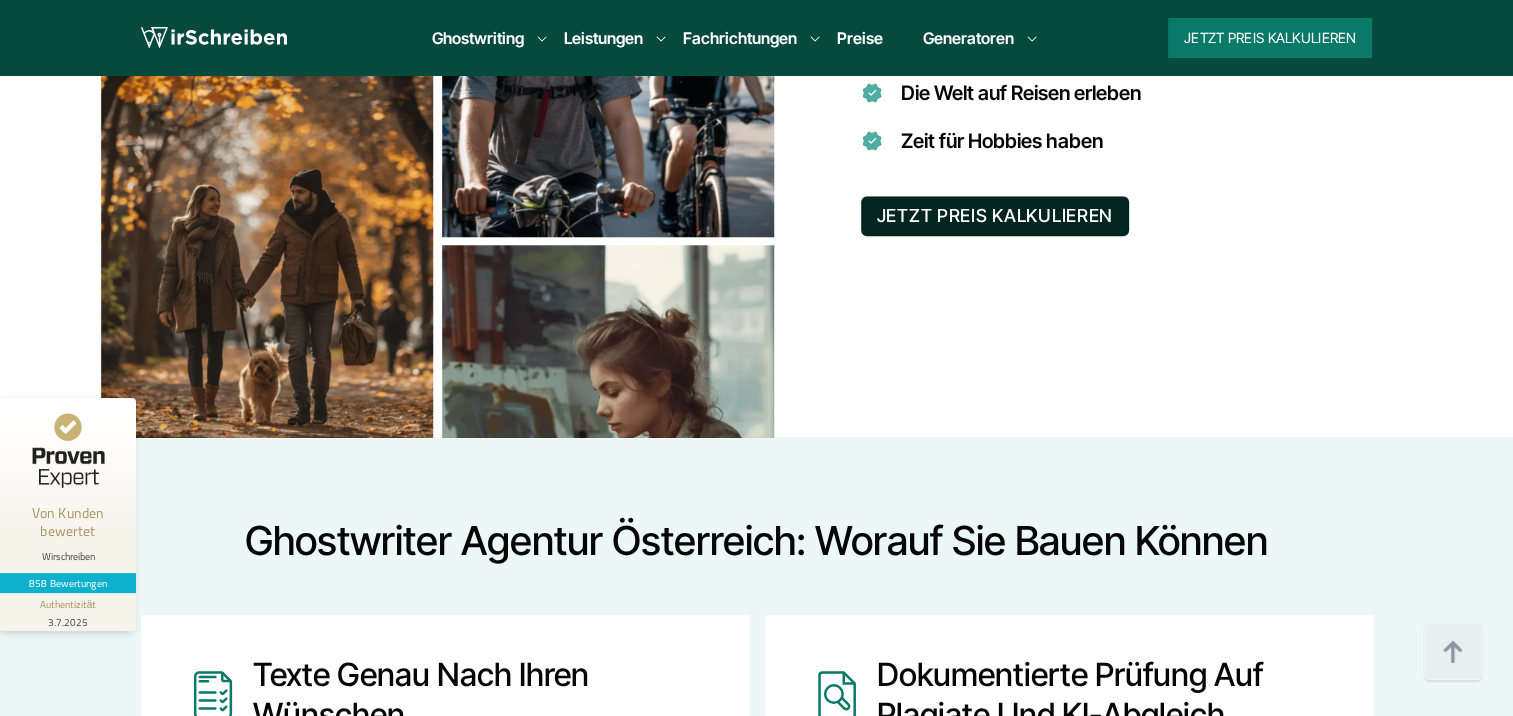 click on "JETZT PREIS KALKULIEREN" at bounding box center (995, 216) 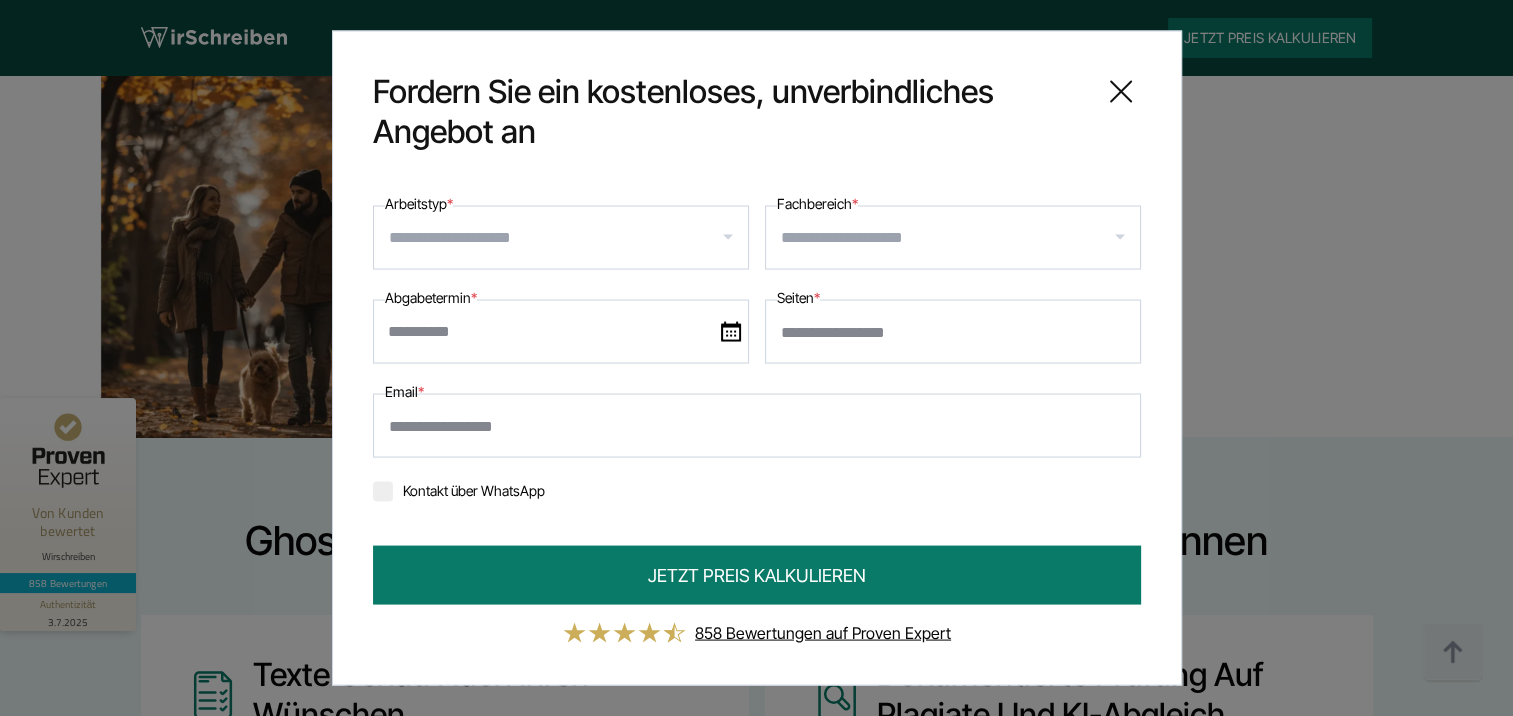 click on "Arbeitstyp  *" at bounding box center [568, 238] 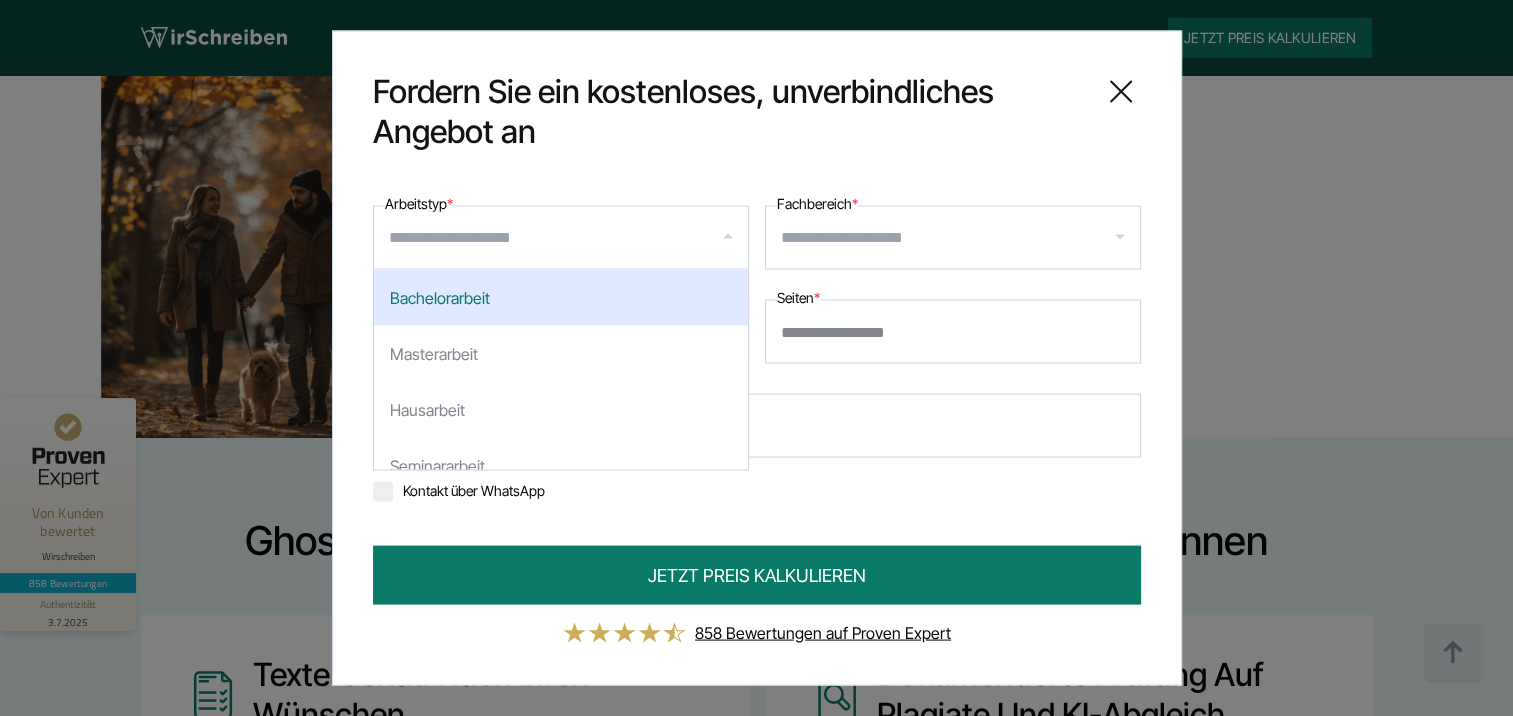 click on "Bachelorarbeit" at bounding box center (561, 298) 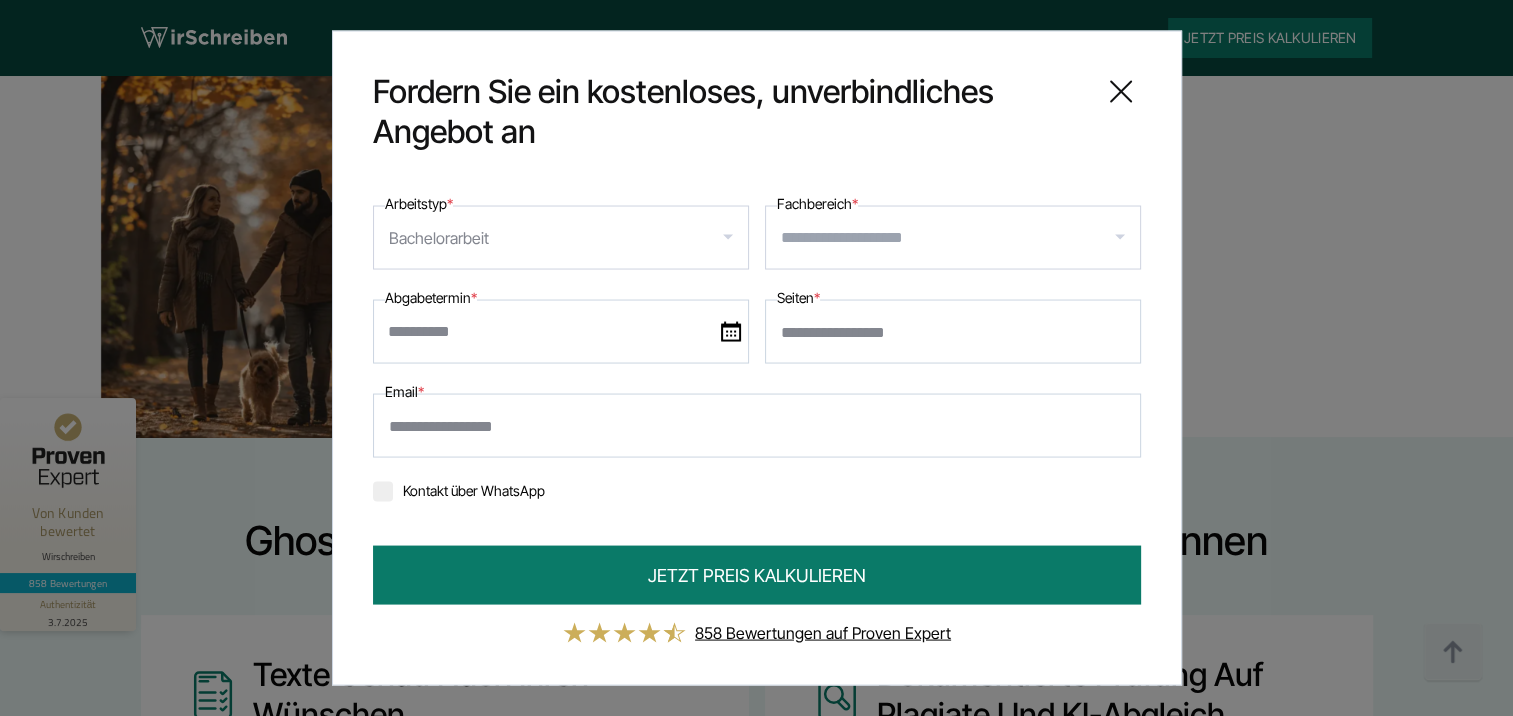click on "Arbeitstyp  *" at bounding box center [618, 238] 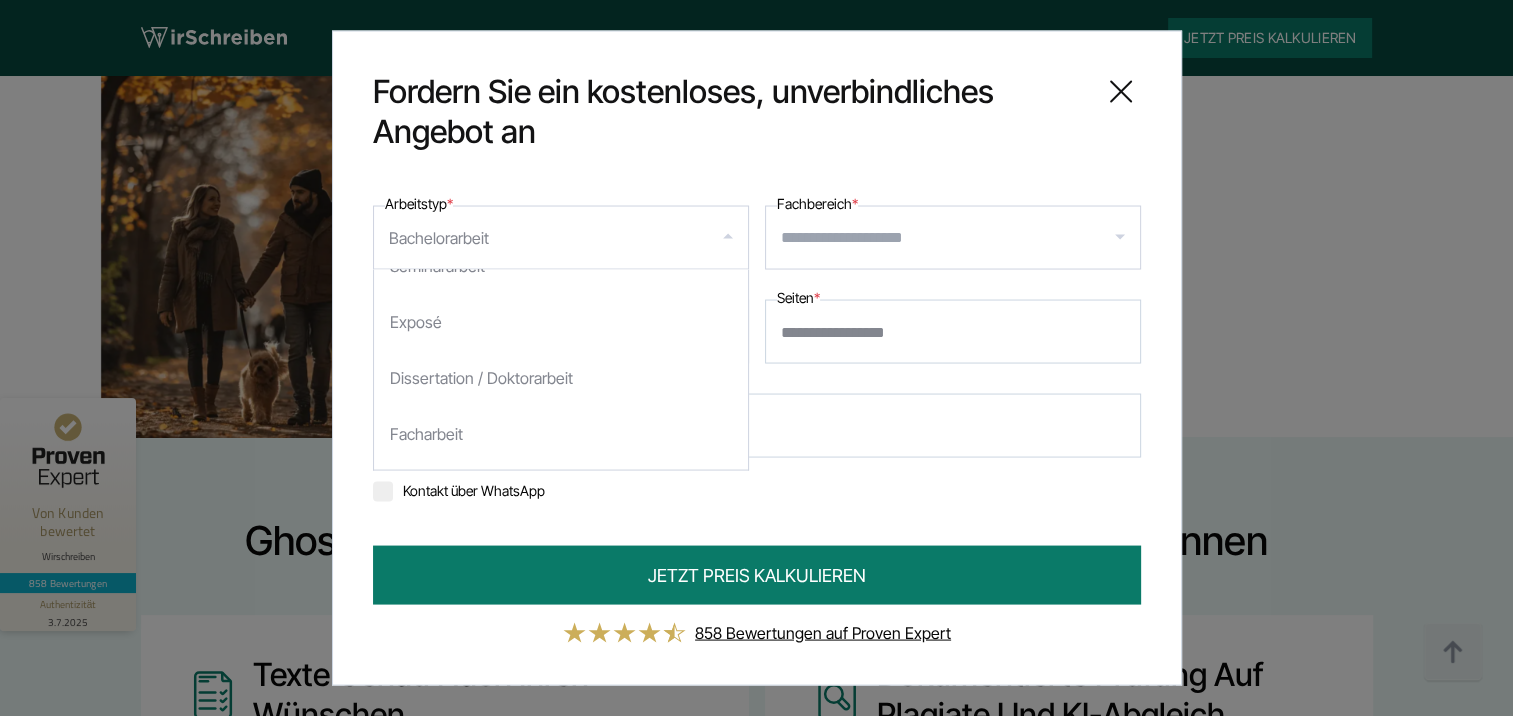scroll, scrollTop: 0, scrollLeft: 0, axis: both 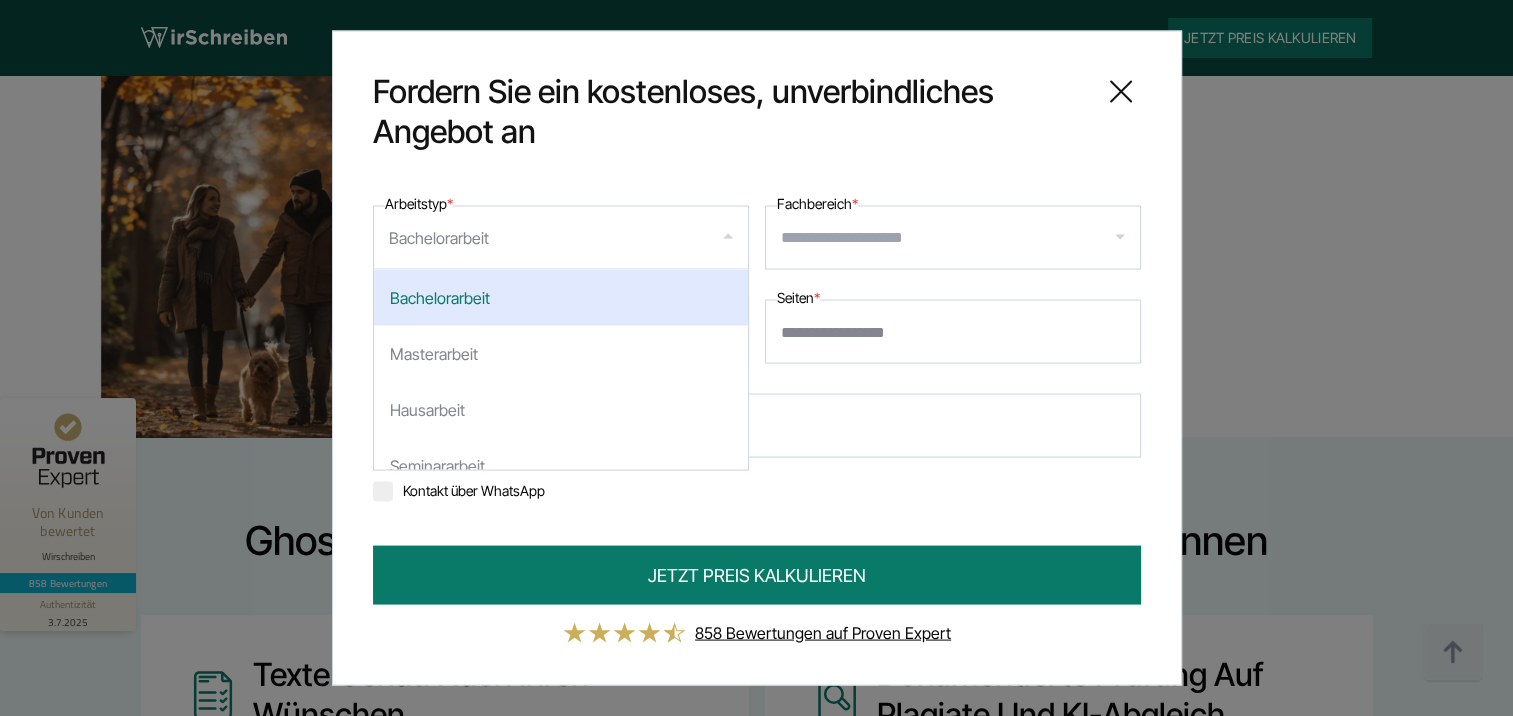click on "Seiten  *" at bounding box center [953, 332] 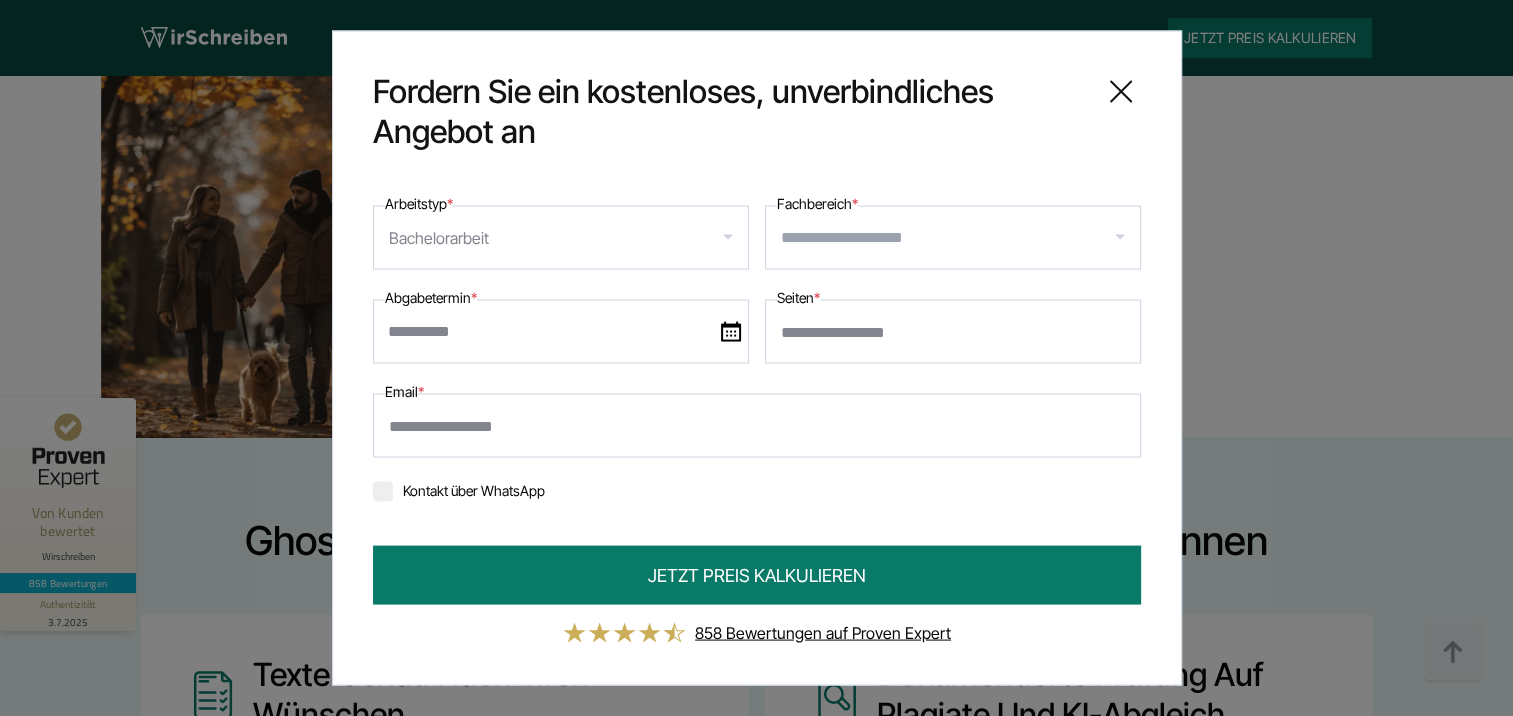 click at bounding box center (561, 332) 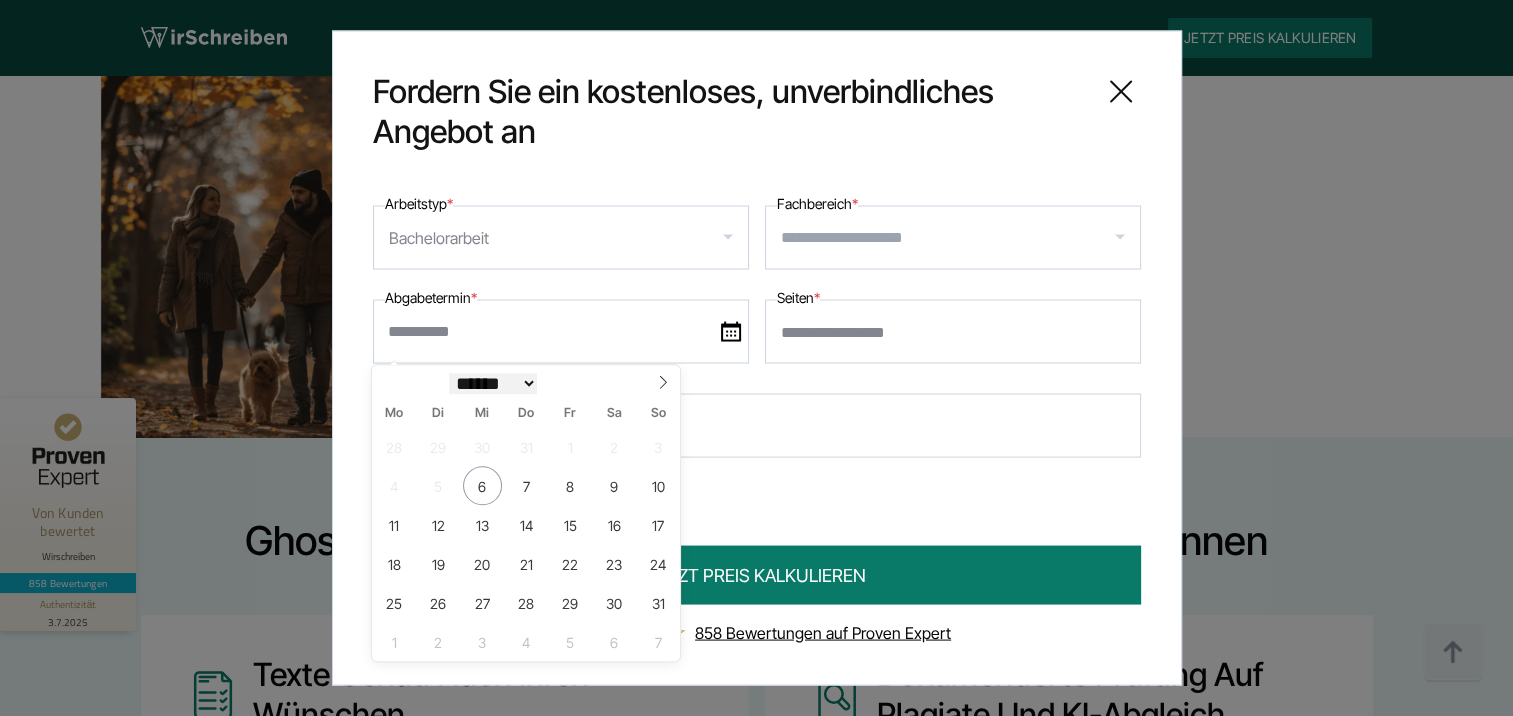 click on "****** ********* ******* ******** ********" at bounding box center (493, 383) 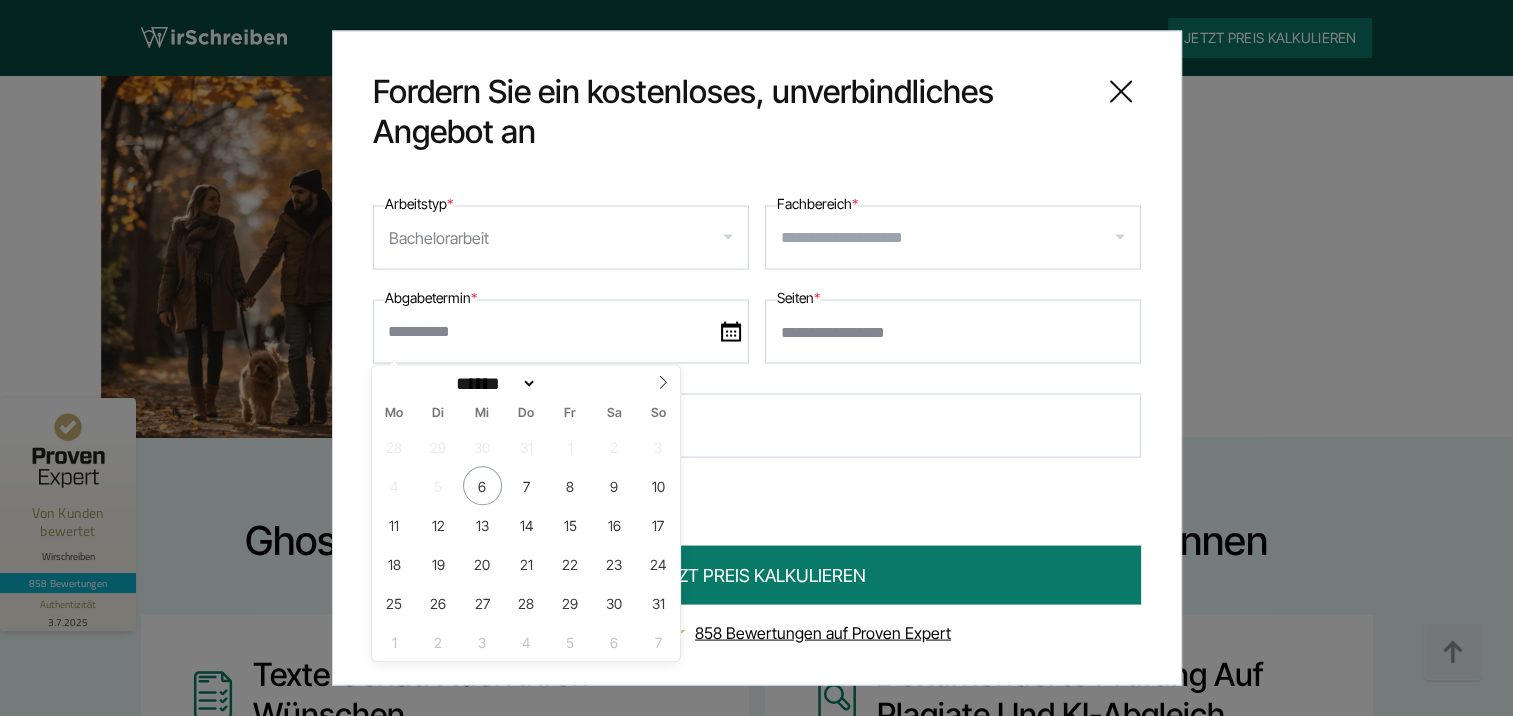 select on "**" 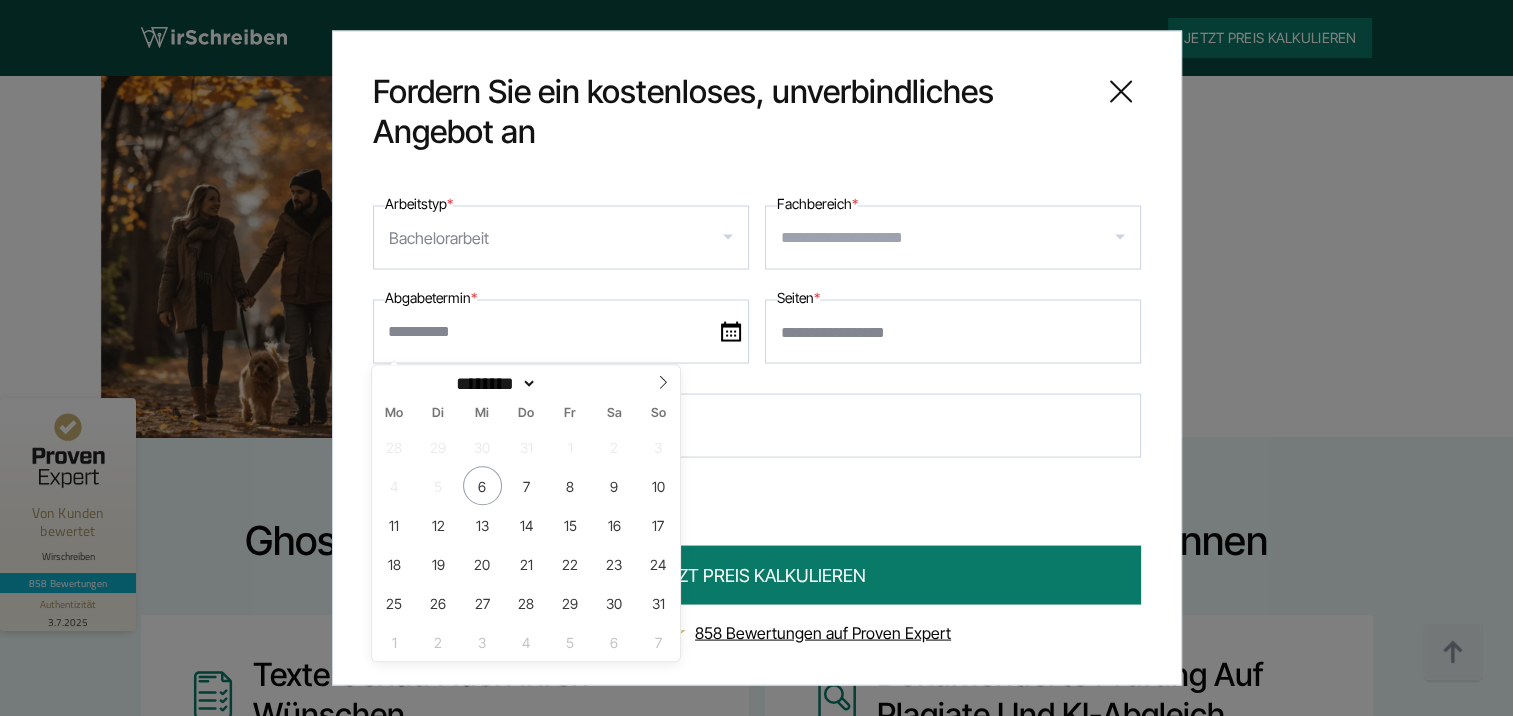 click on "****** ********* ******* ******** ********" at bounding box center (493, 383) 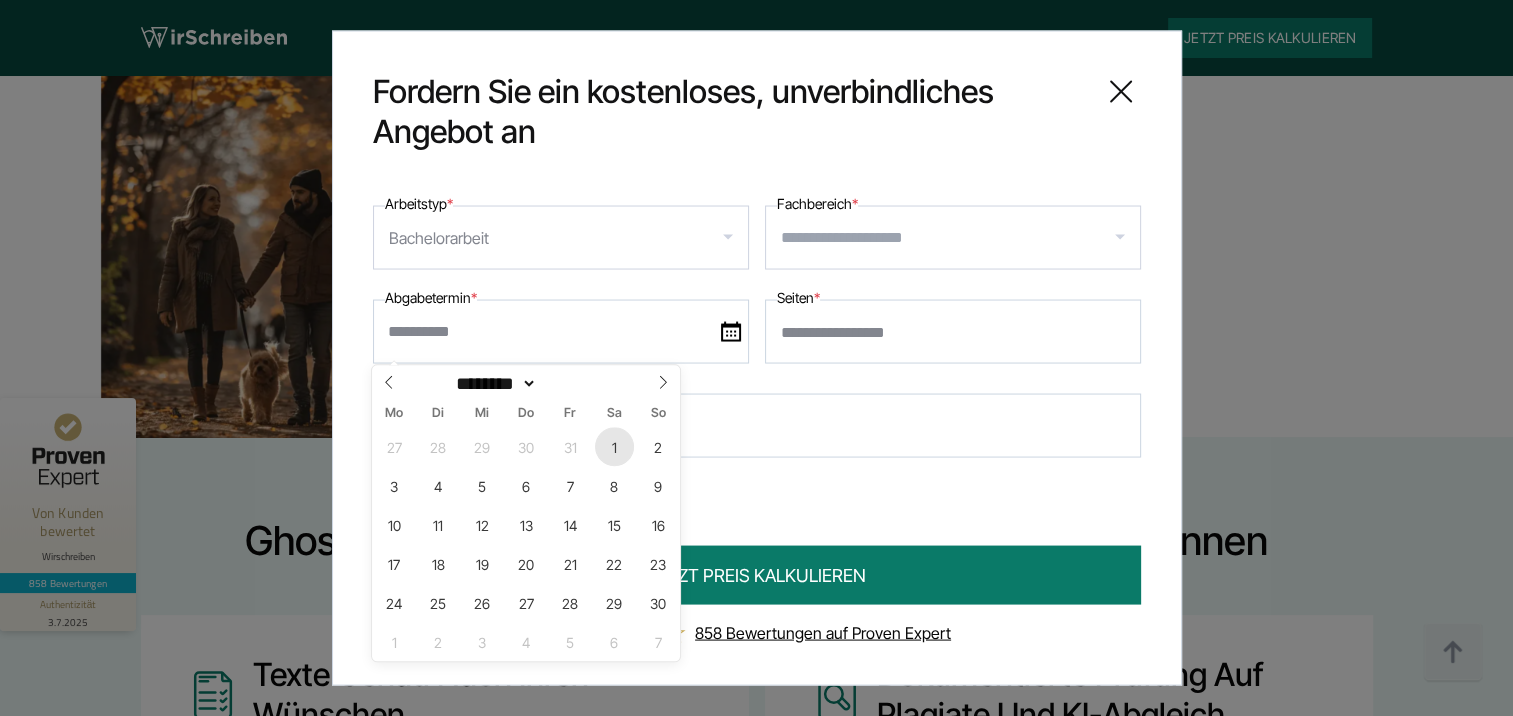 click on "1" at bounding box center (614, 446) 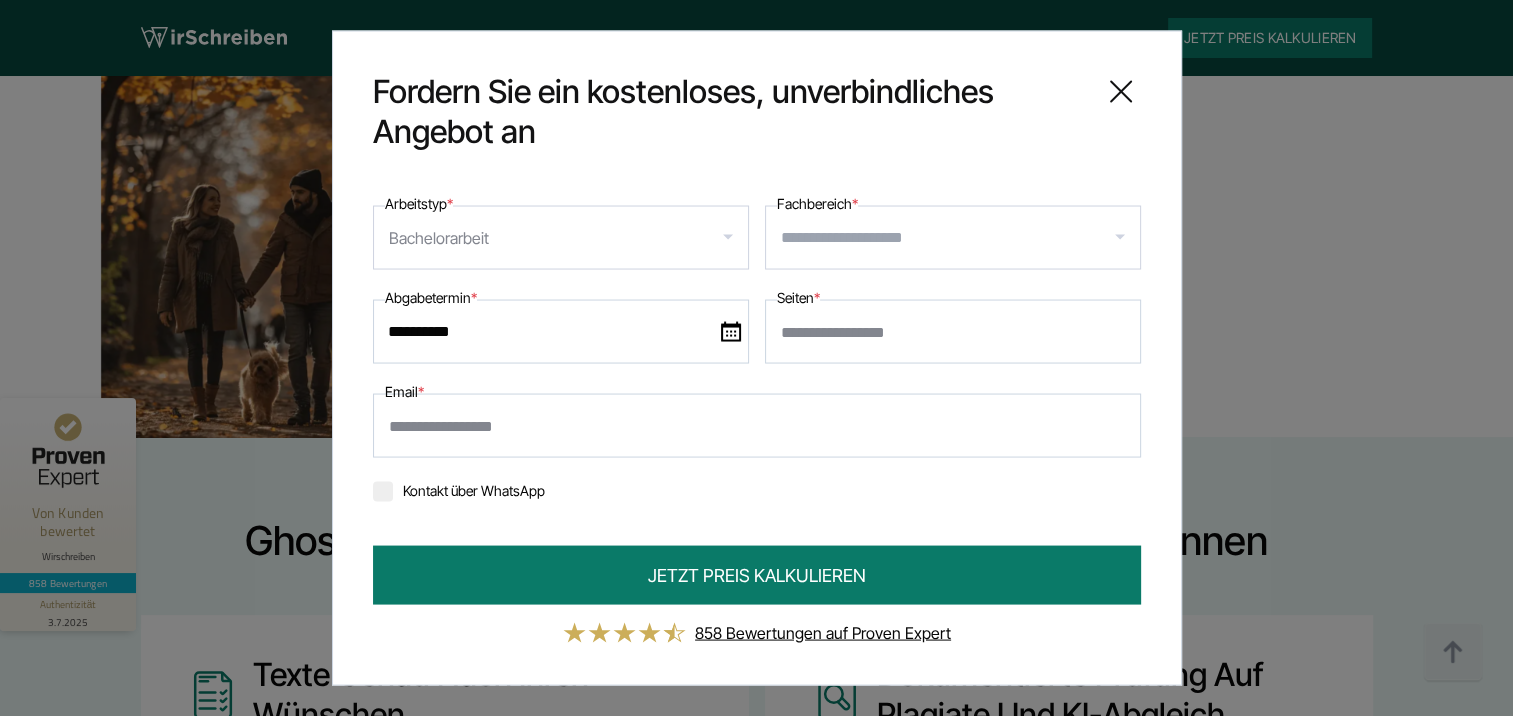 click on "Fachbereich  *" at bounding box center [960, 238] 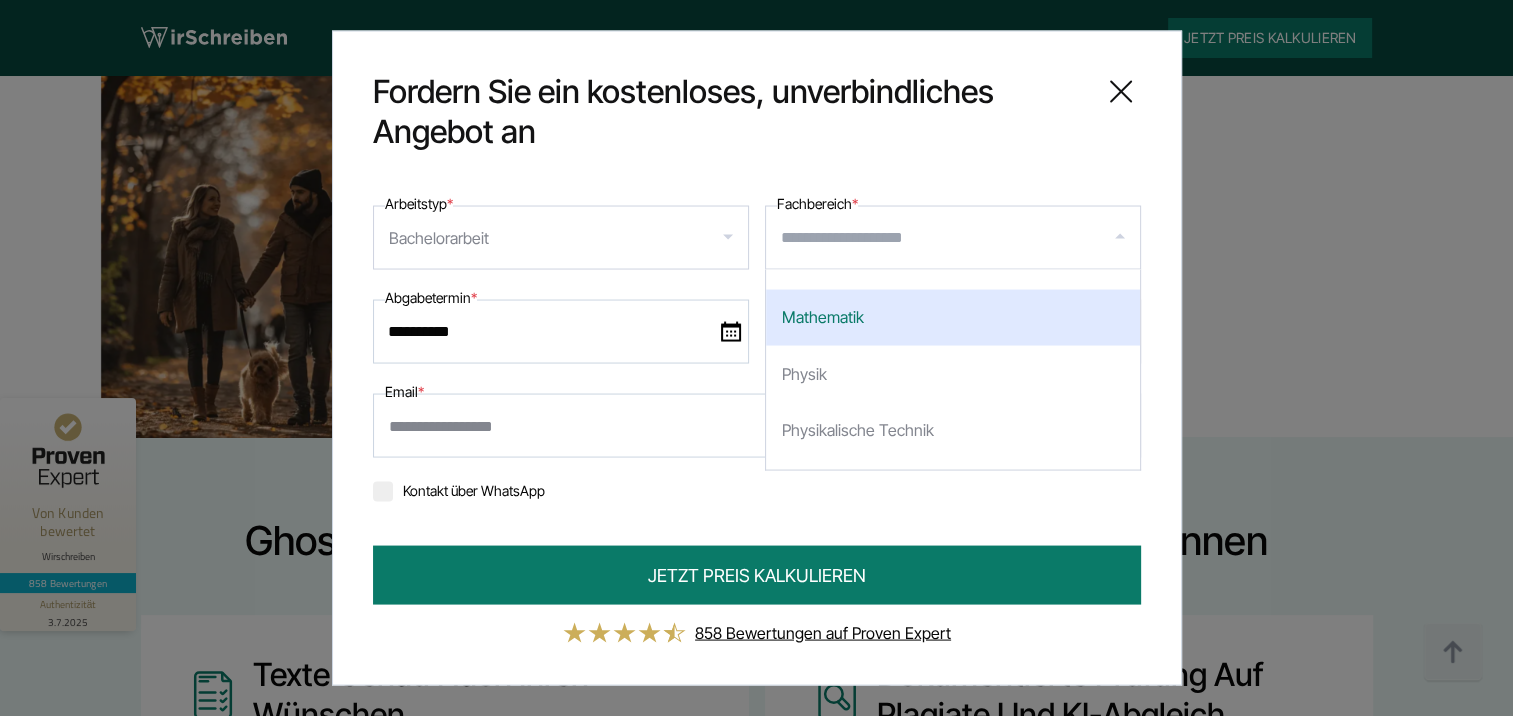 scroll, scrollTop: 2600, scrollLeft: 0, axis: vertical 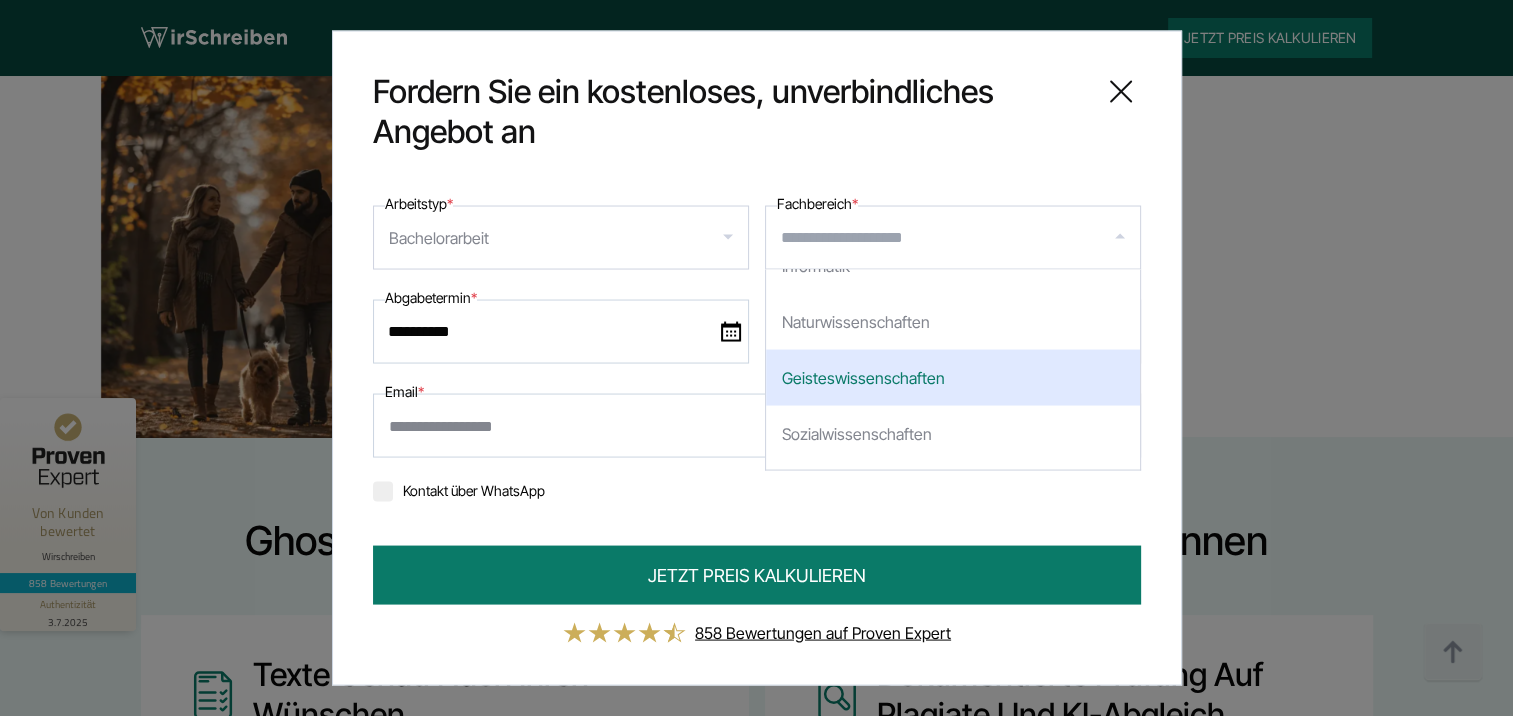 click on "Geisteswissenschaften" at bounding box center [953, 378] 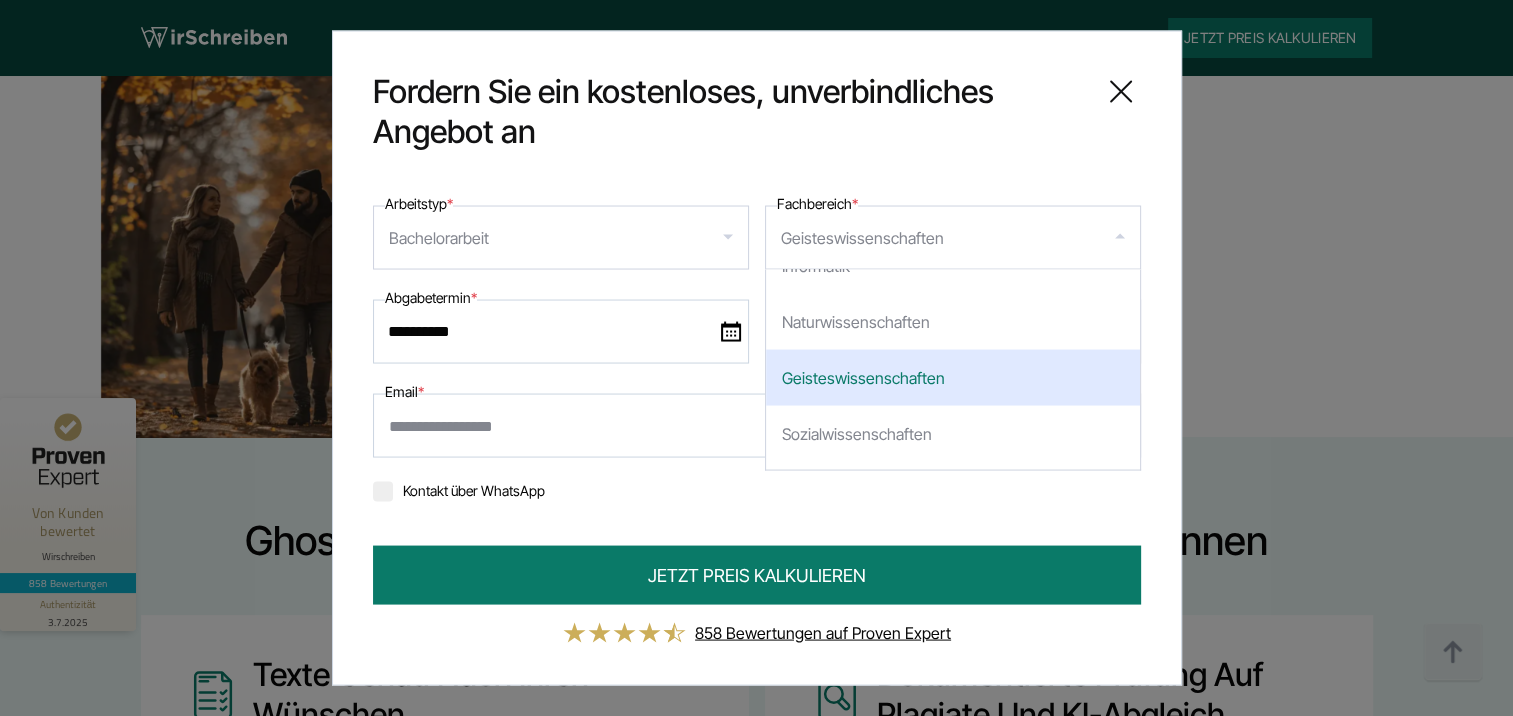 click on "**********" at bounding box center (561, 332) 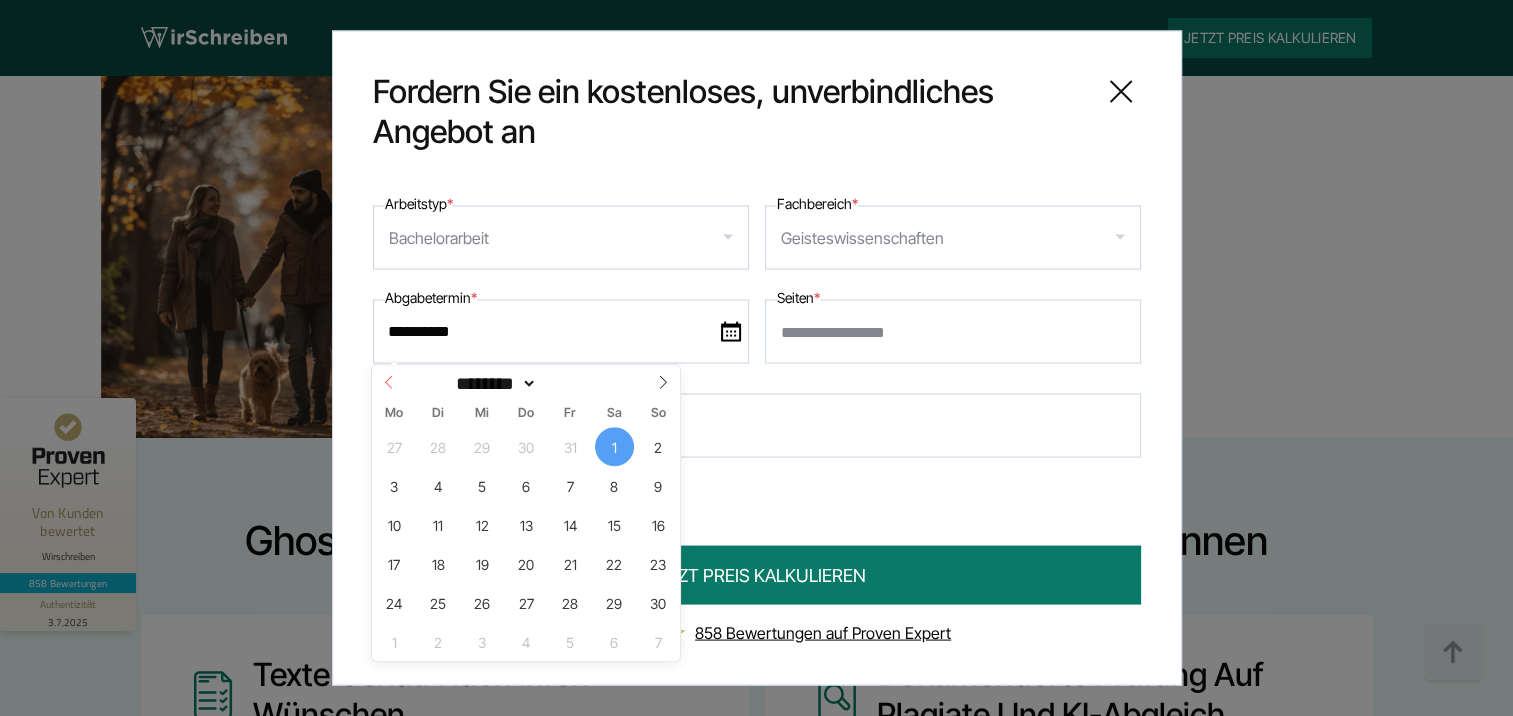 click 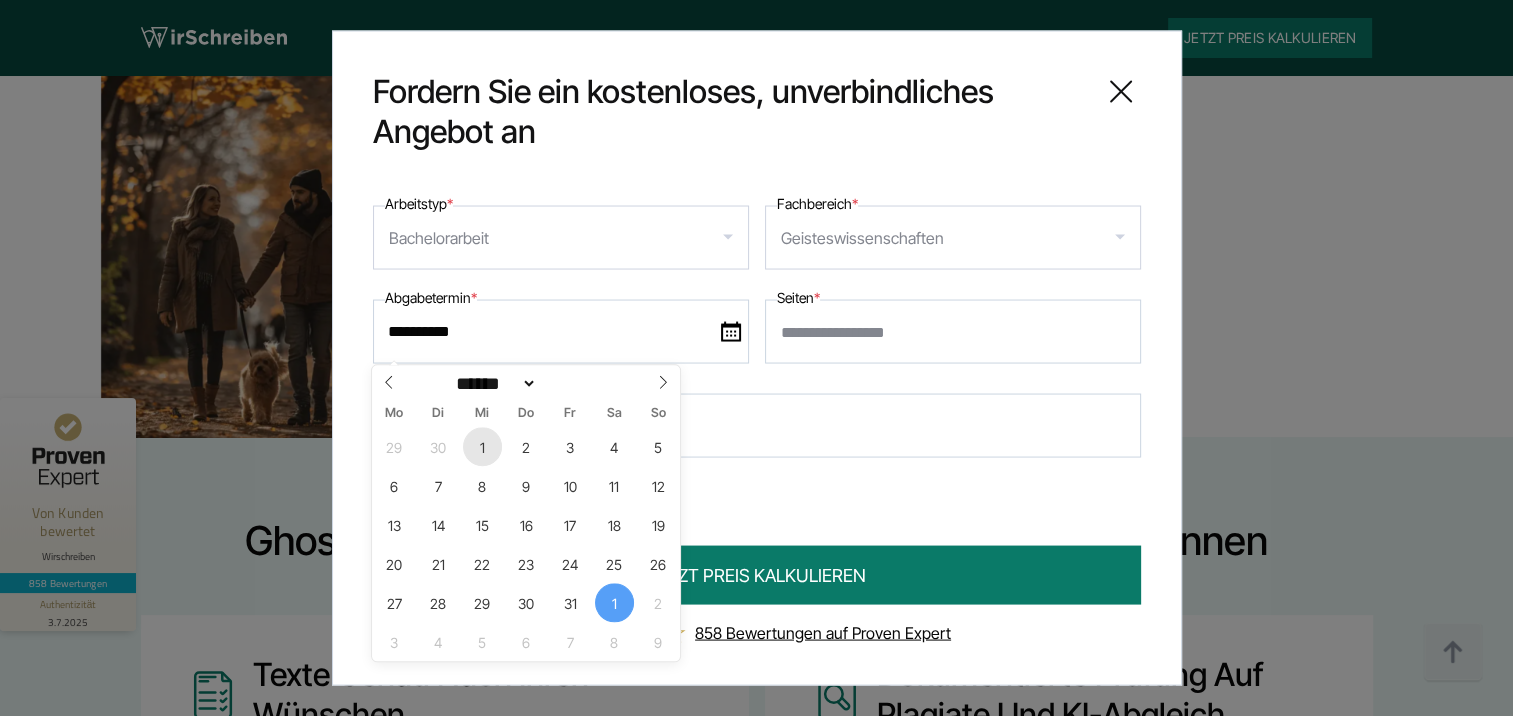 click on "1" at bounding box center (482, 446) 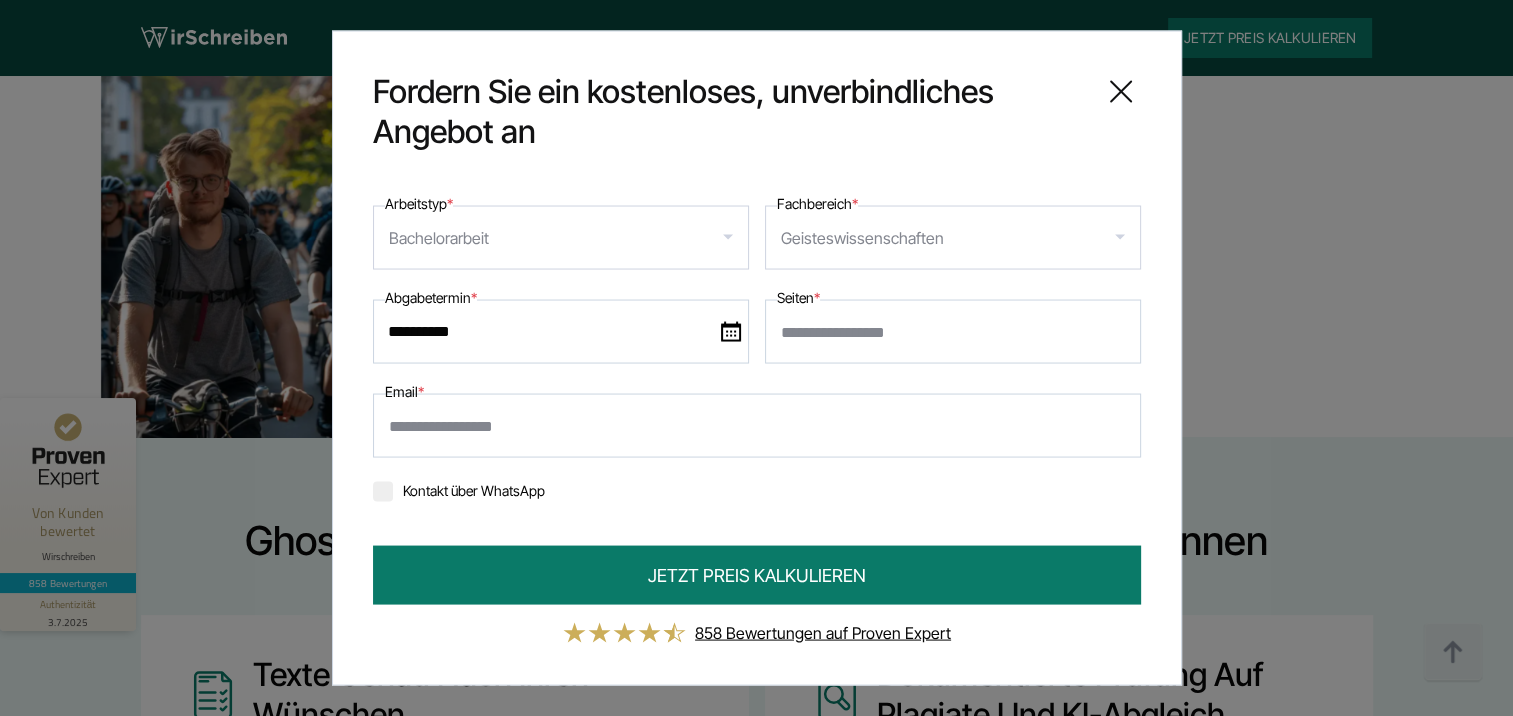 click on "Seiten  *" at bounding box center [953, 332] 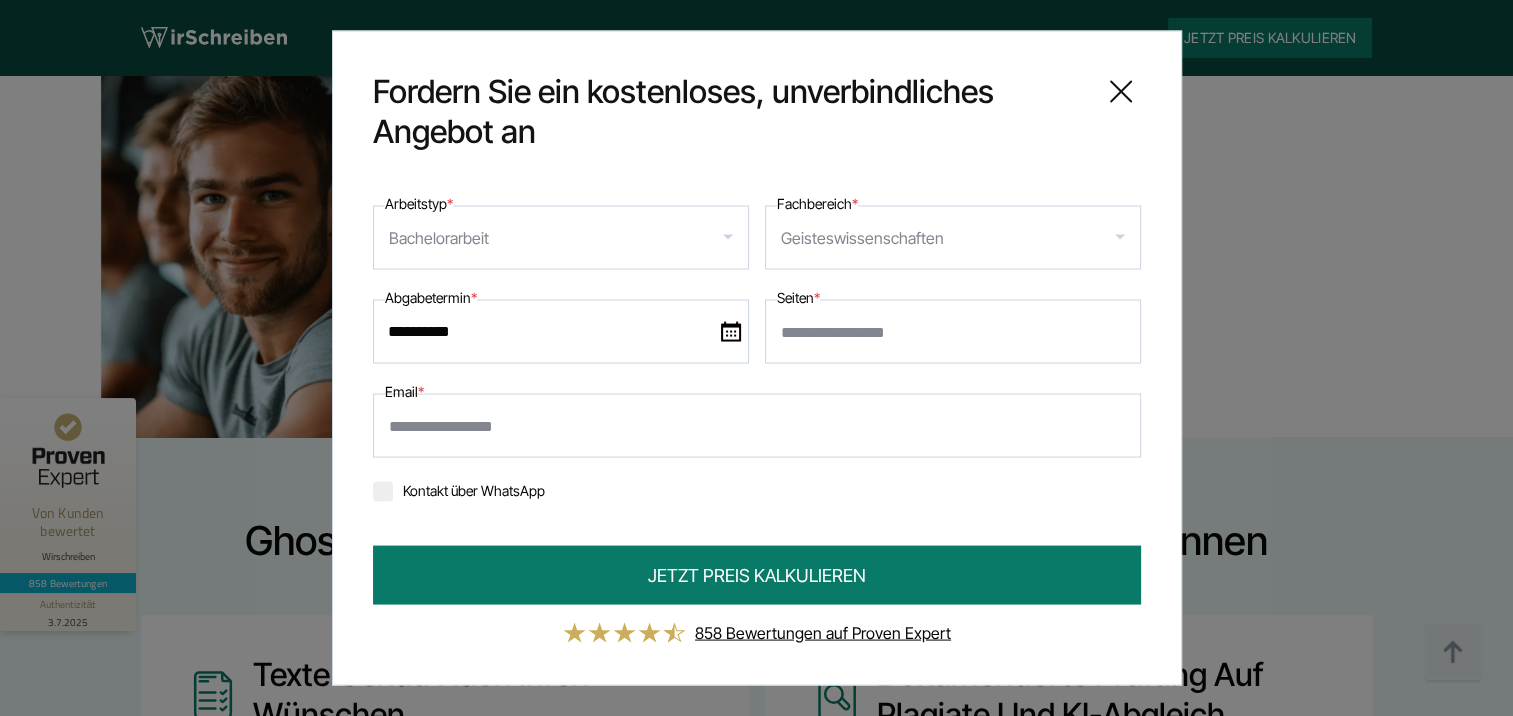 click on "Seiten  *" at bounding box center (953, 332) 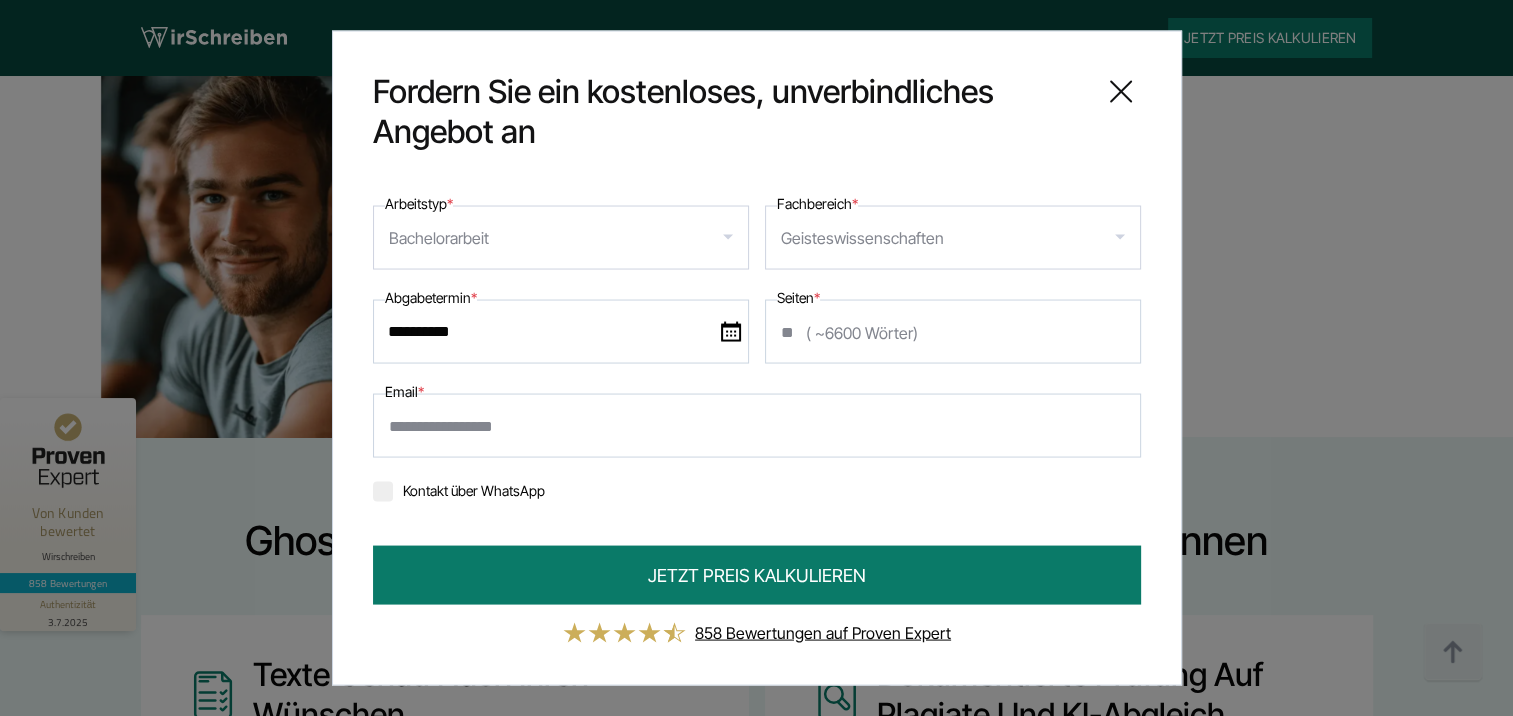 drag, startPoint x: 788, startPoint y: 328, endPoint x: 744, endPoint y: 328, distance: 44 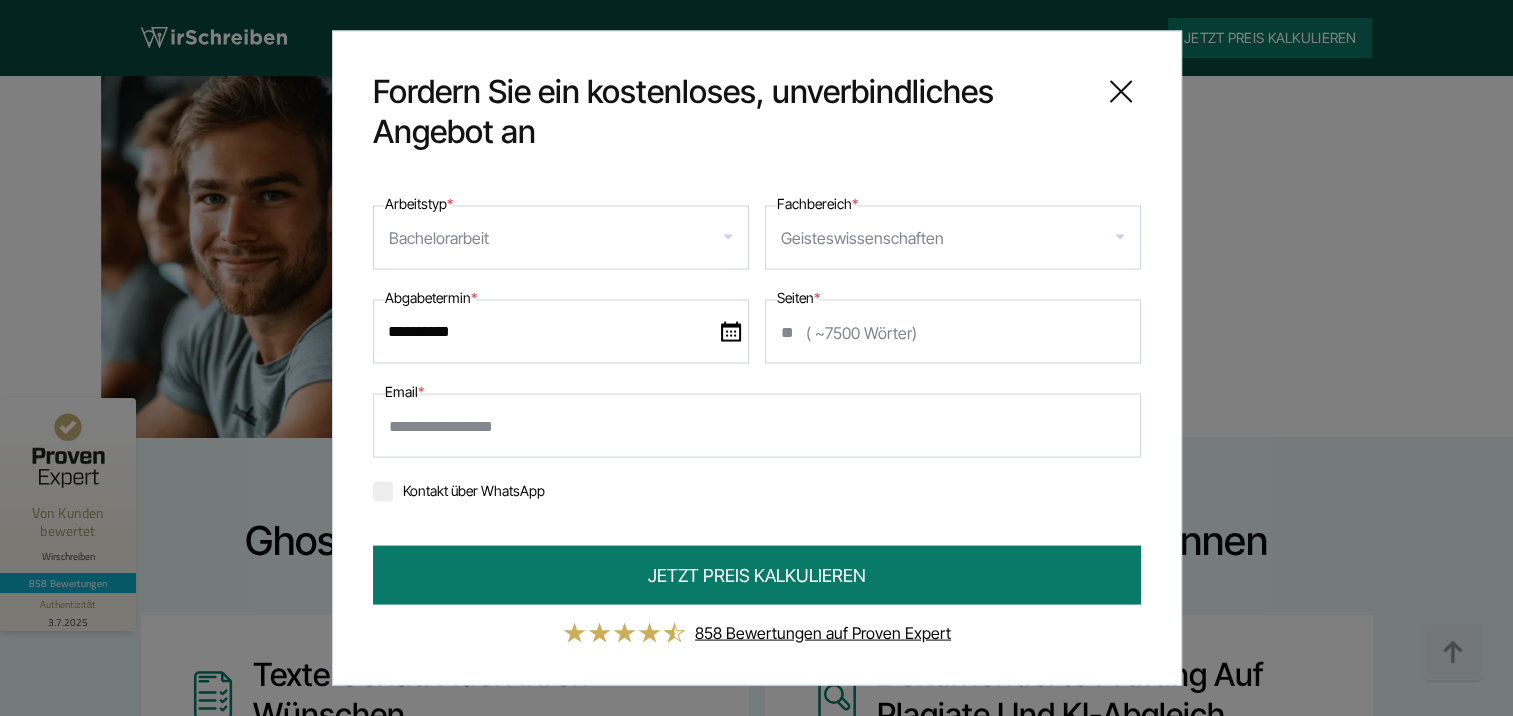 type on "**" 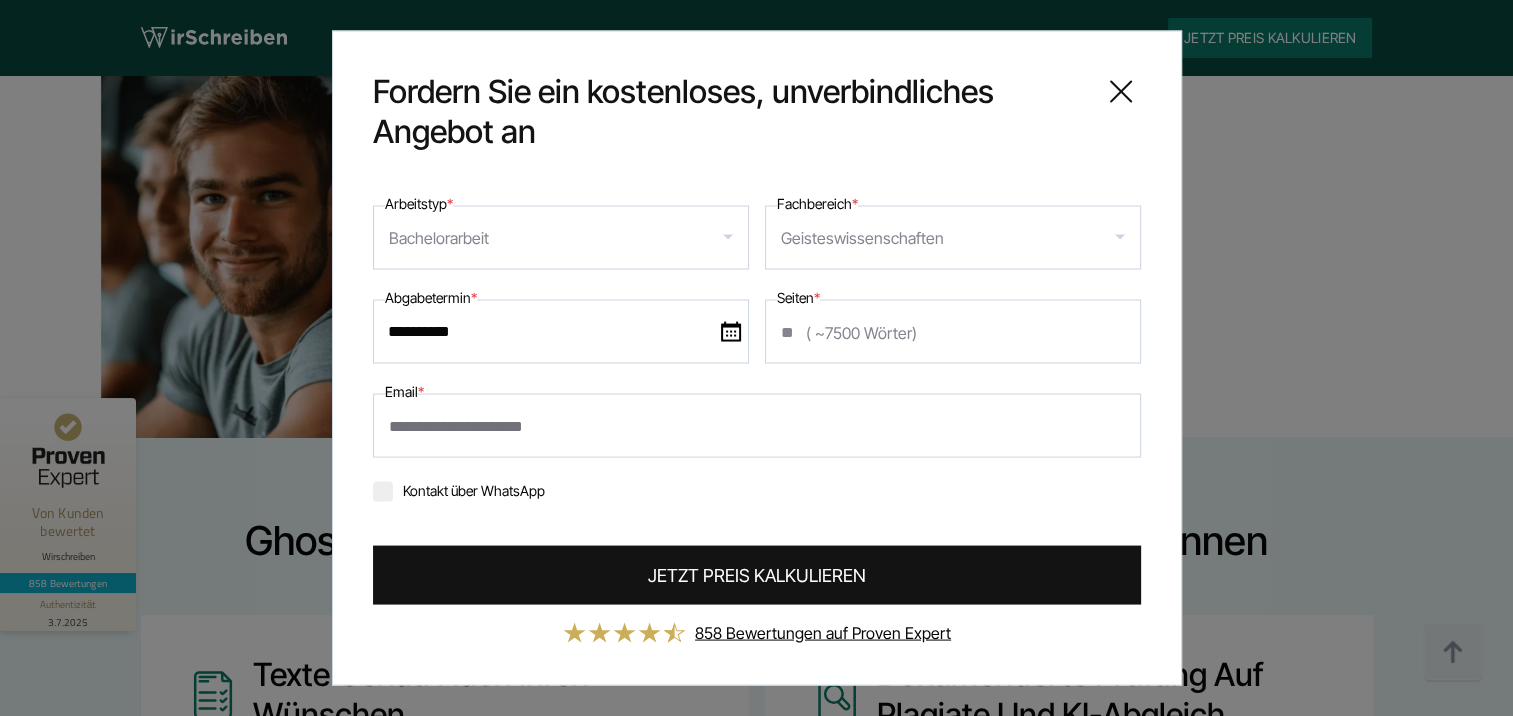 click on "JETZT PREIS KALKULIEREN" at bounding box center [757, 575] 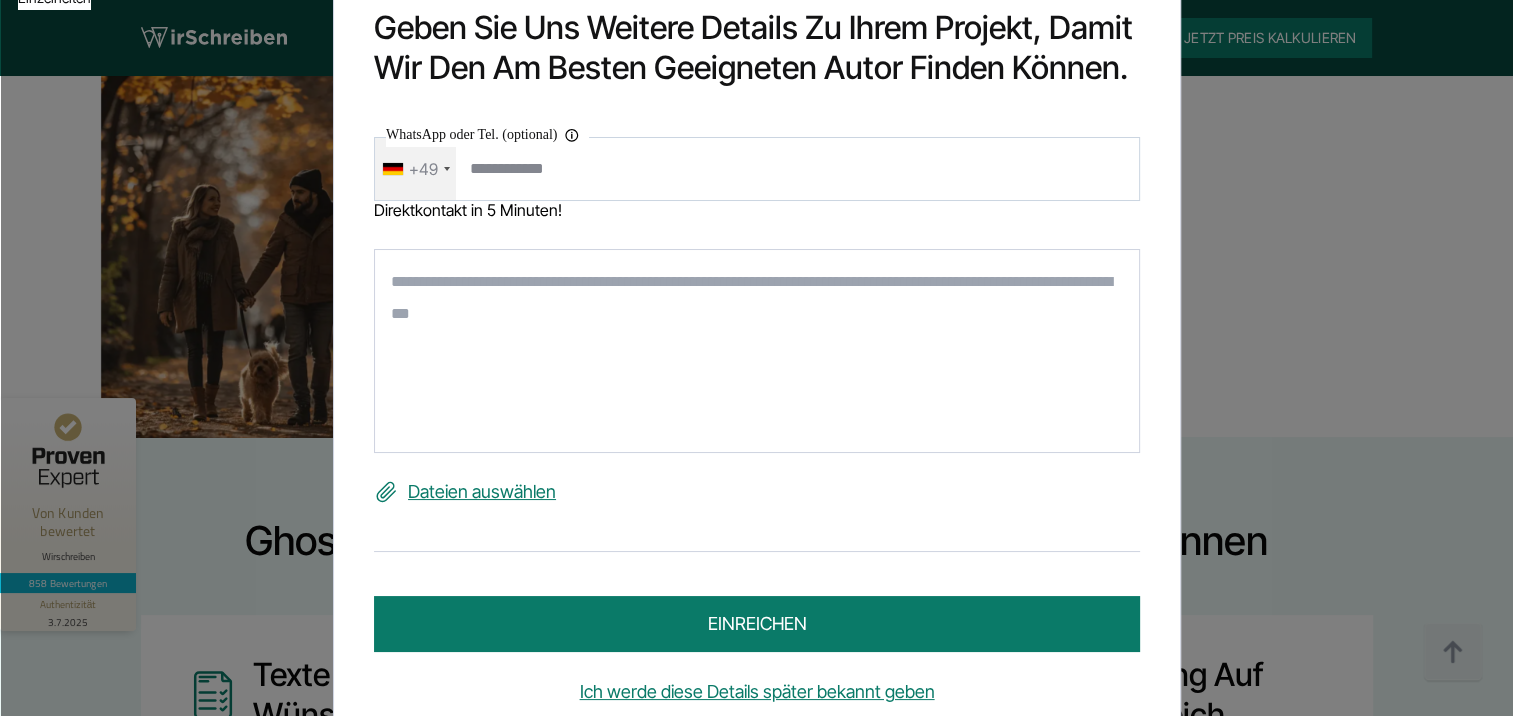 click at bounding box center (757, 351) 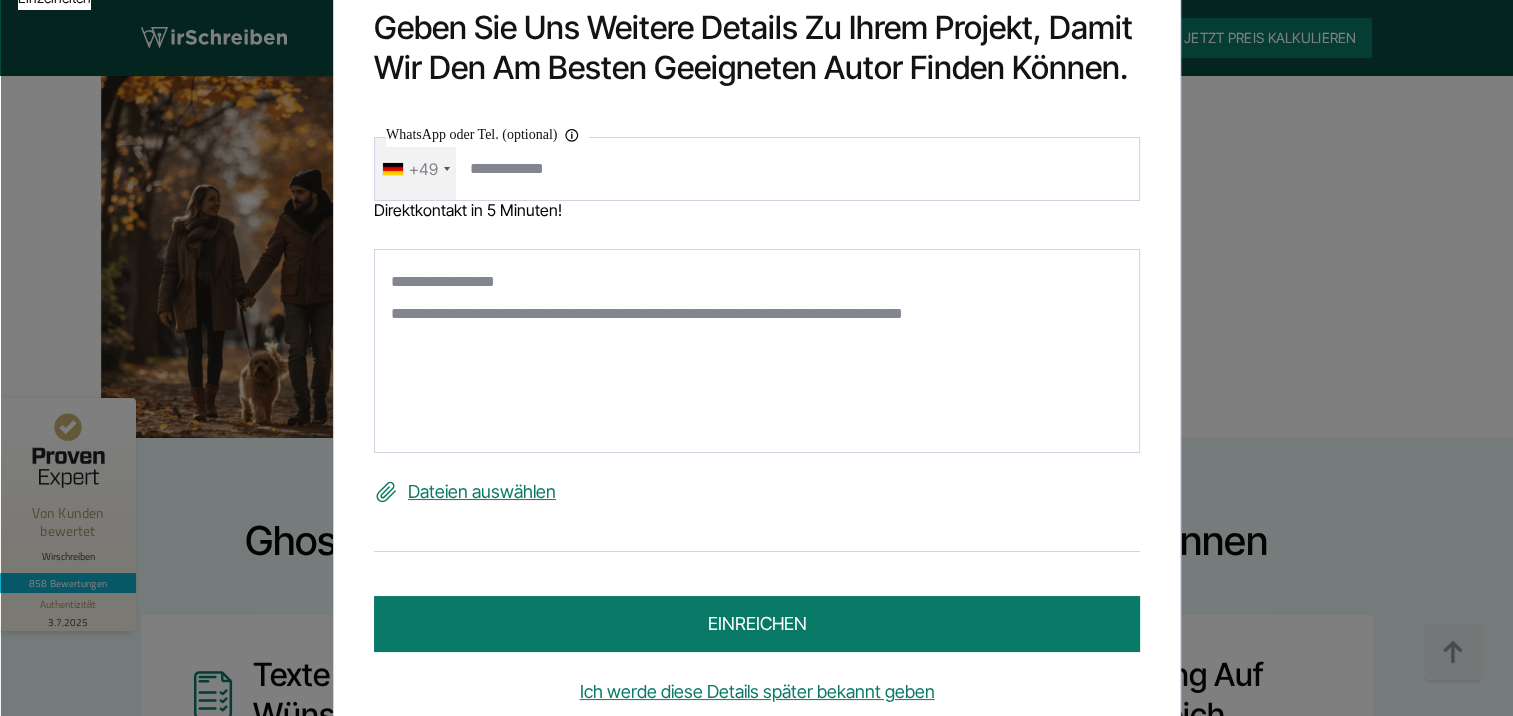 click on "**********" at bounding box center (757, 351) 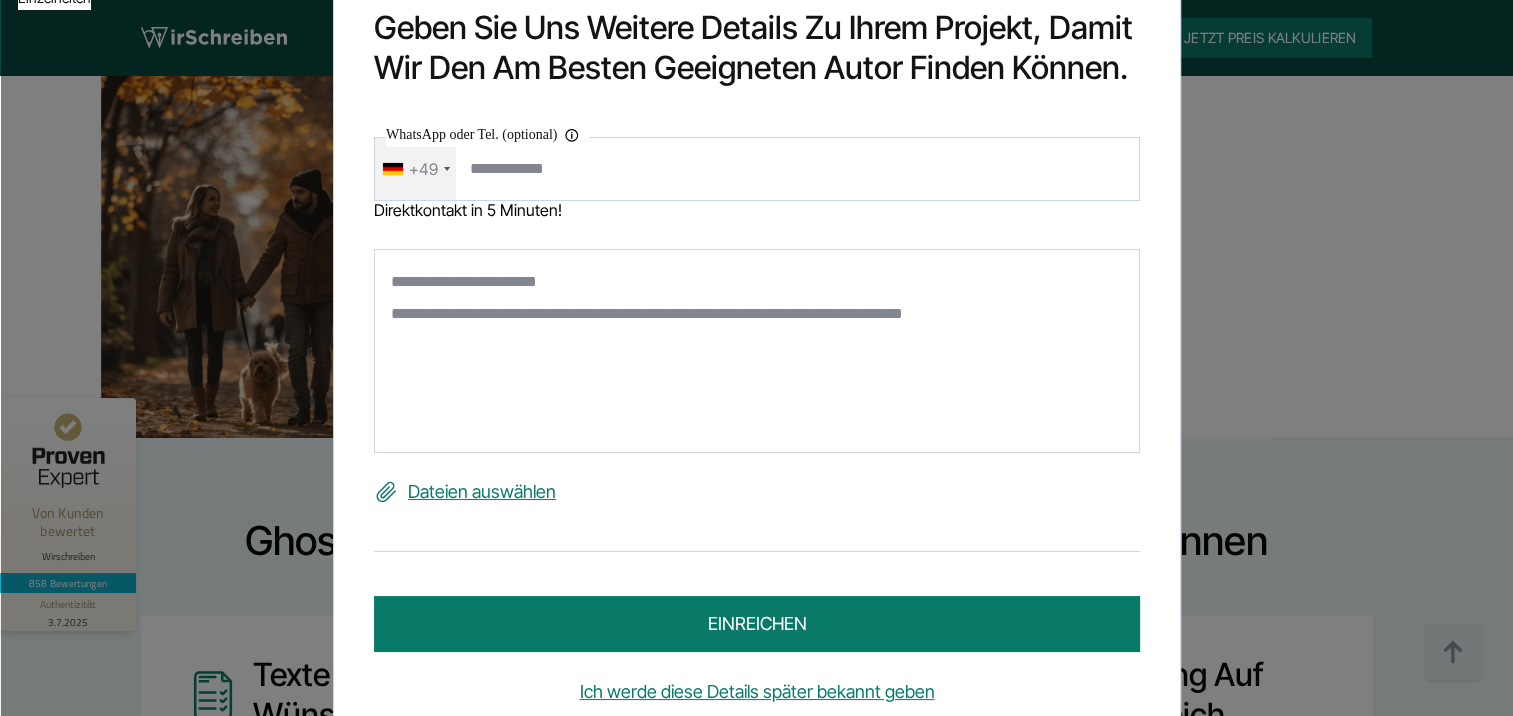click on "**********" at bounding box center [757, 351] 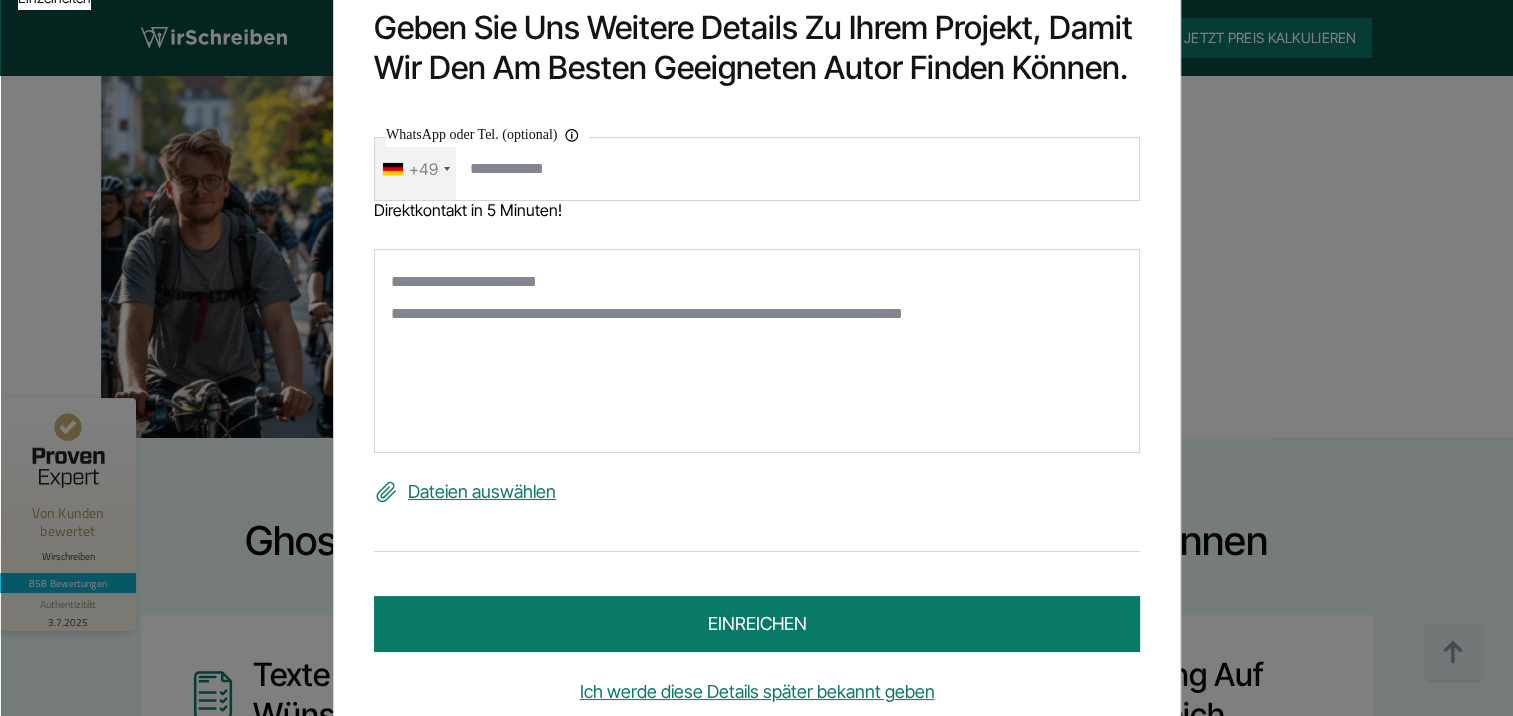 click on "**********" at bounding box center (757, 351) 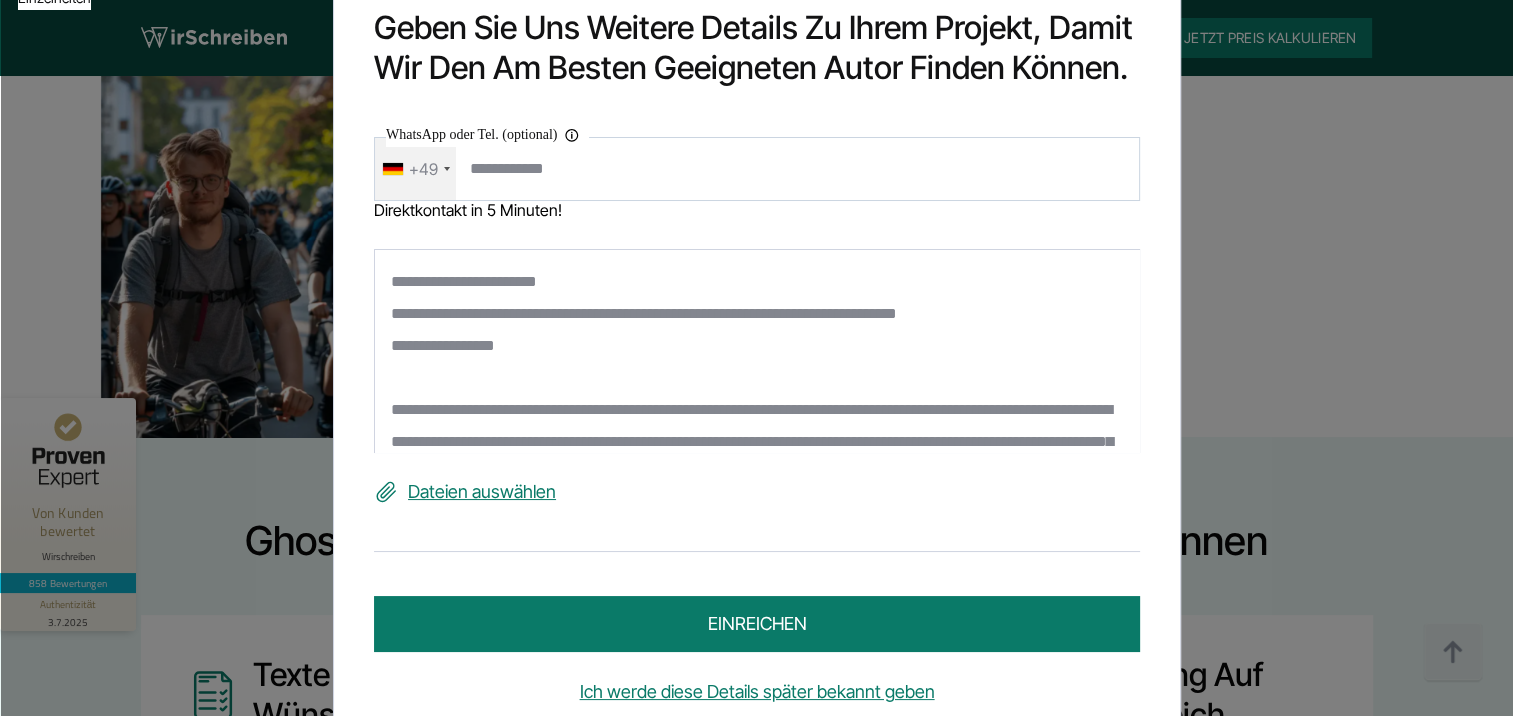 scroll, scrollTop: 0, scrollLeft: 0, axis: both 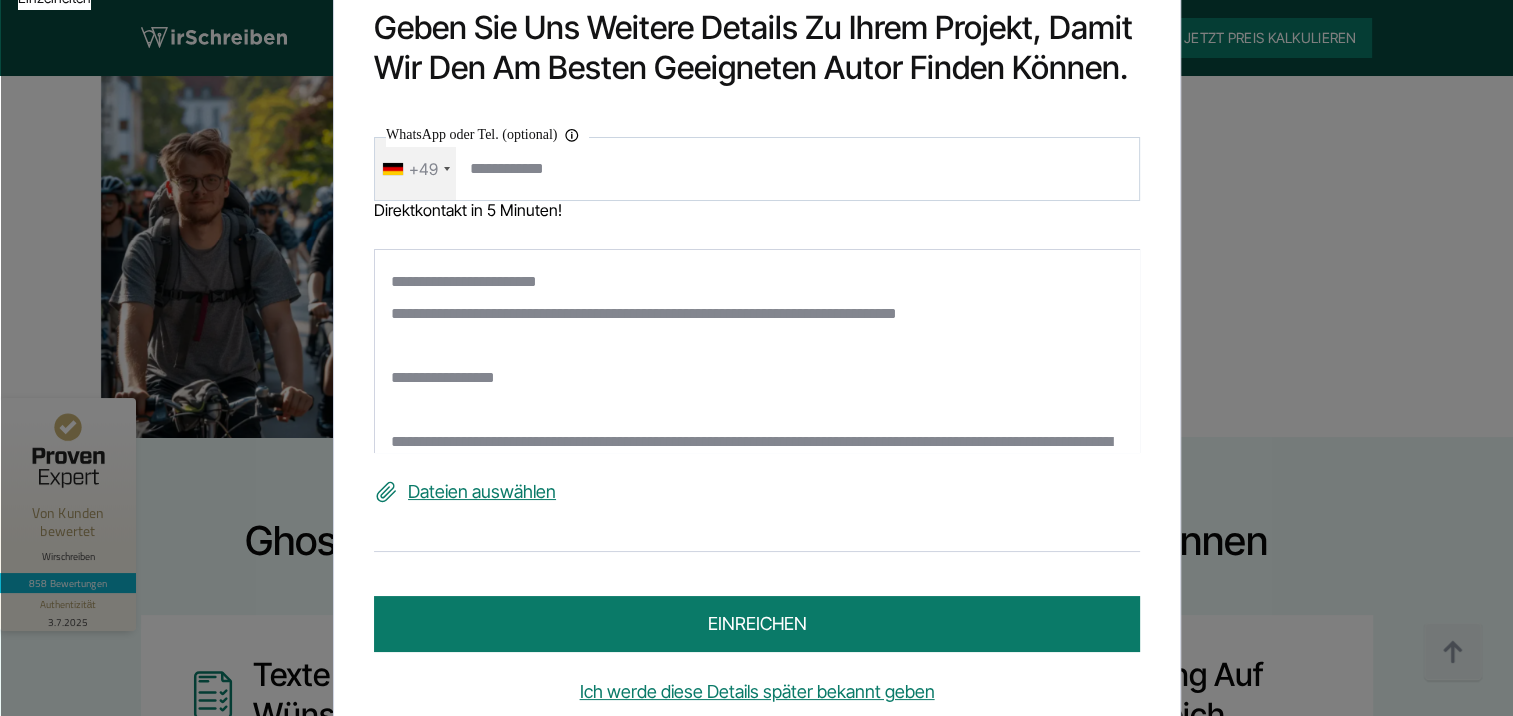 click on "**********" at bounding box center [757, 351] 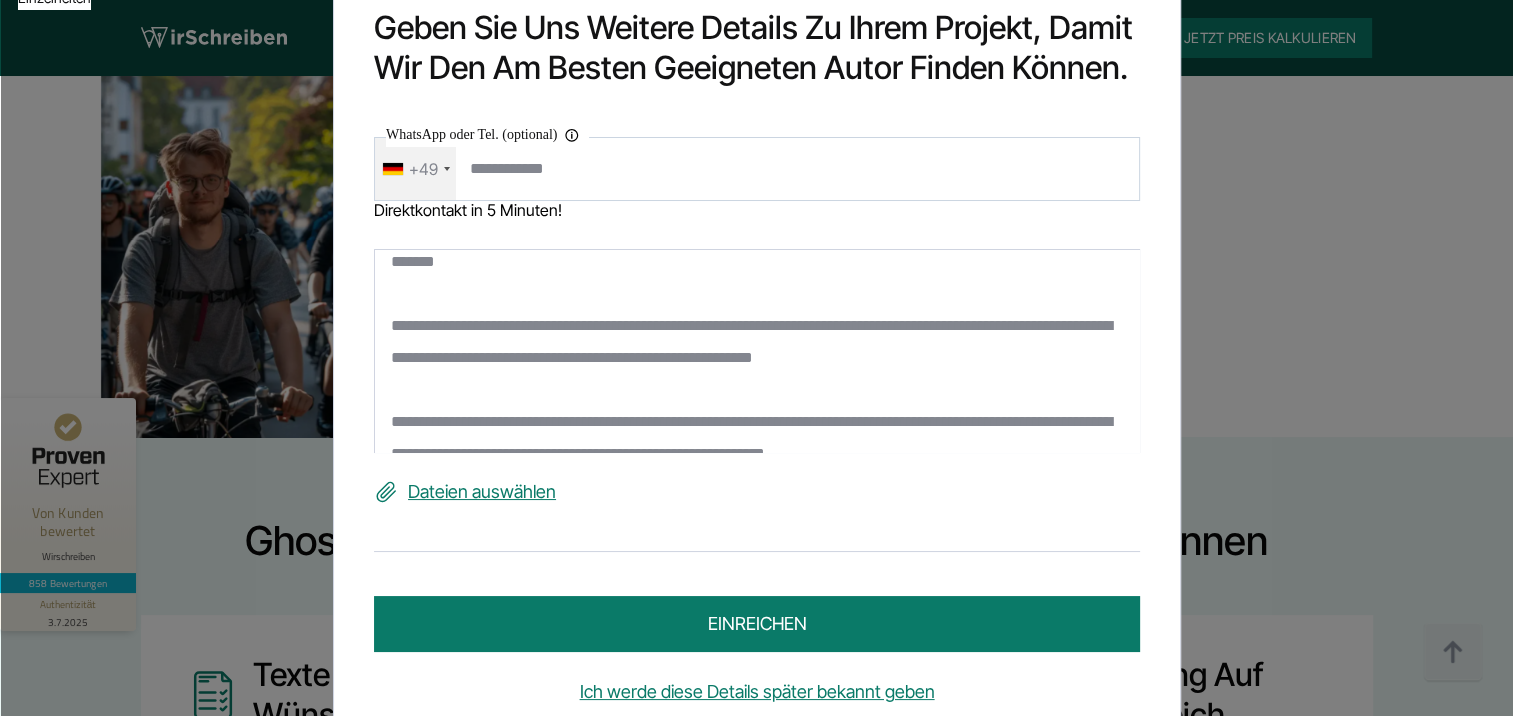 scroll, scrollTop: 177, scrollLeft: 0, axis: vertical 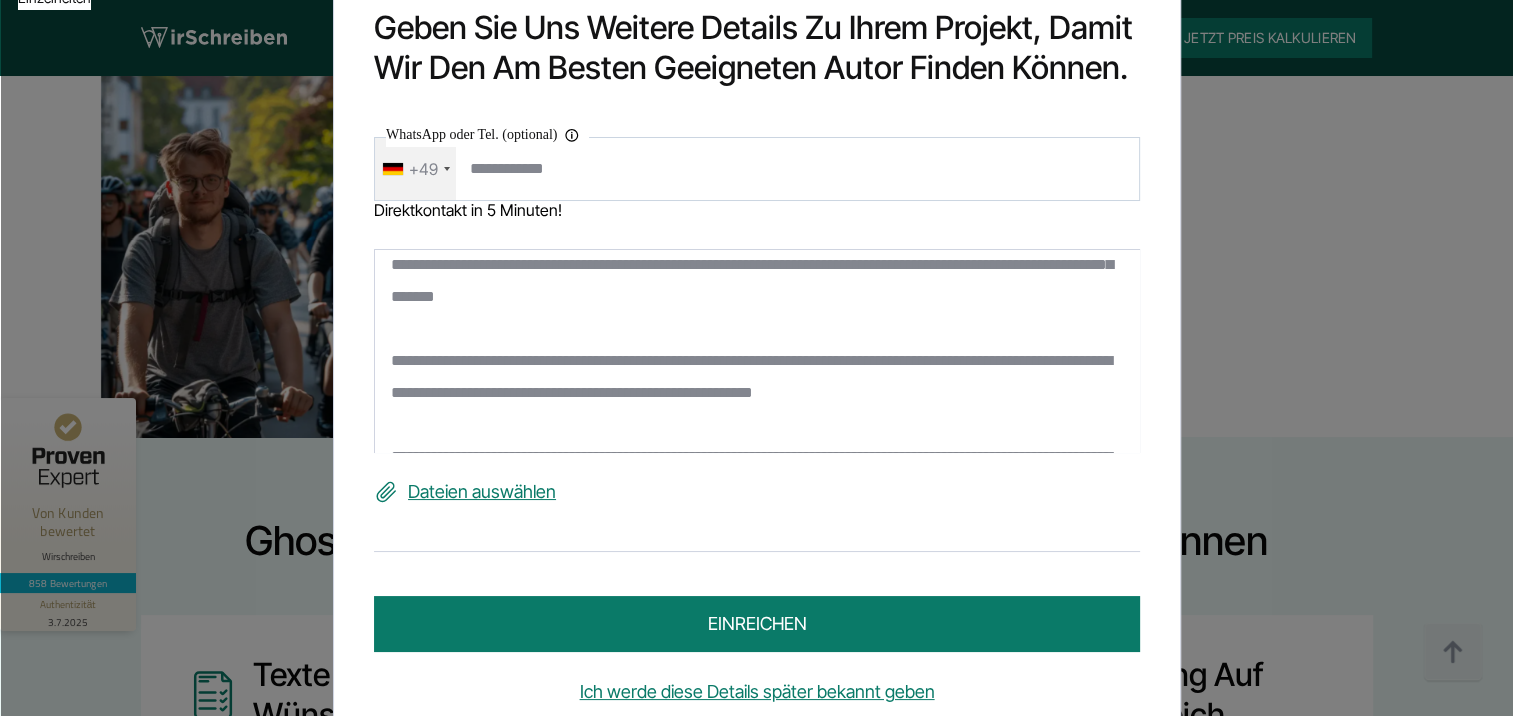 click on "**********" at bounding box center [757, 351] 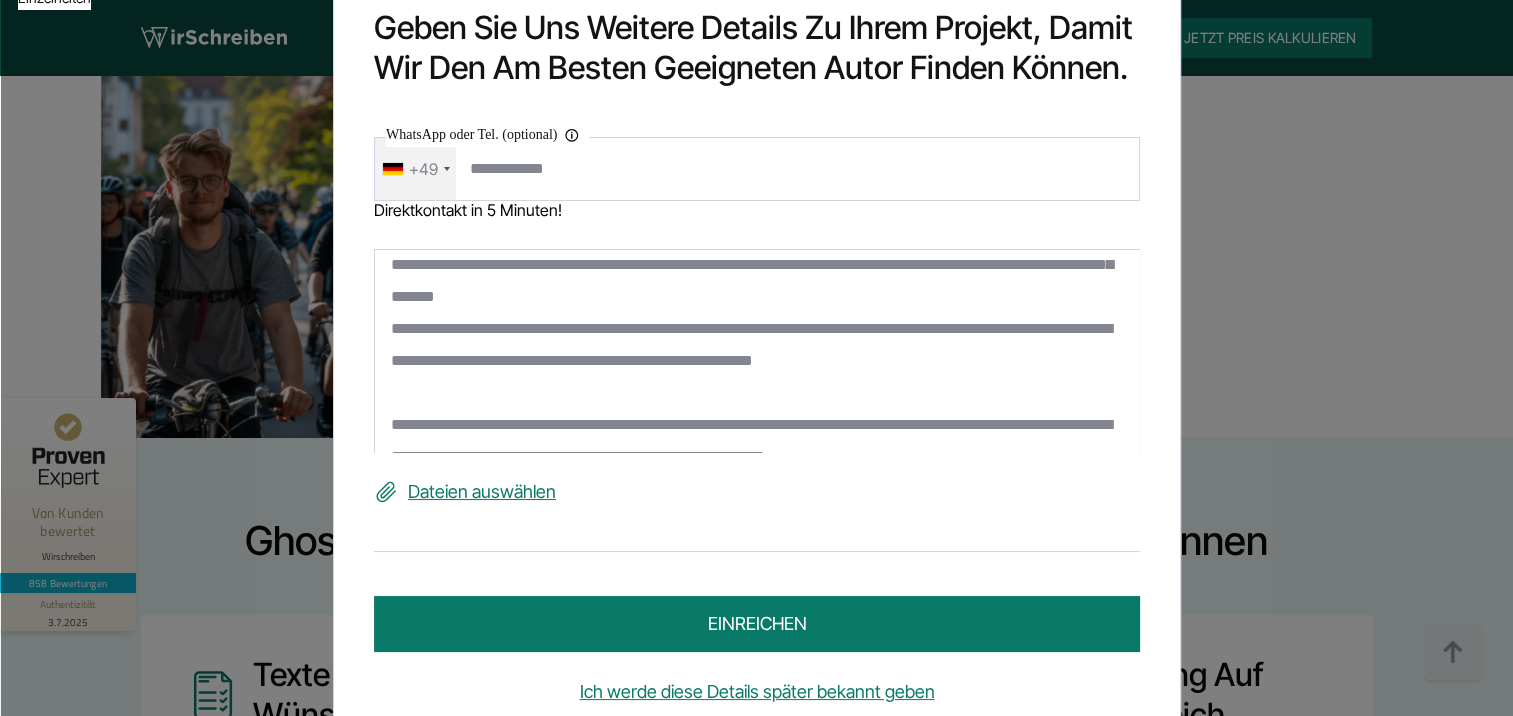 click on "**********" at bounding box center [757, 351] 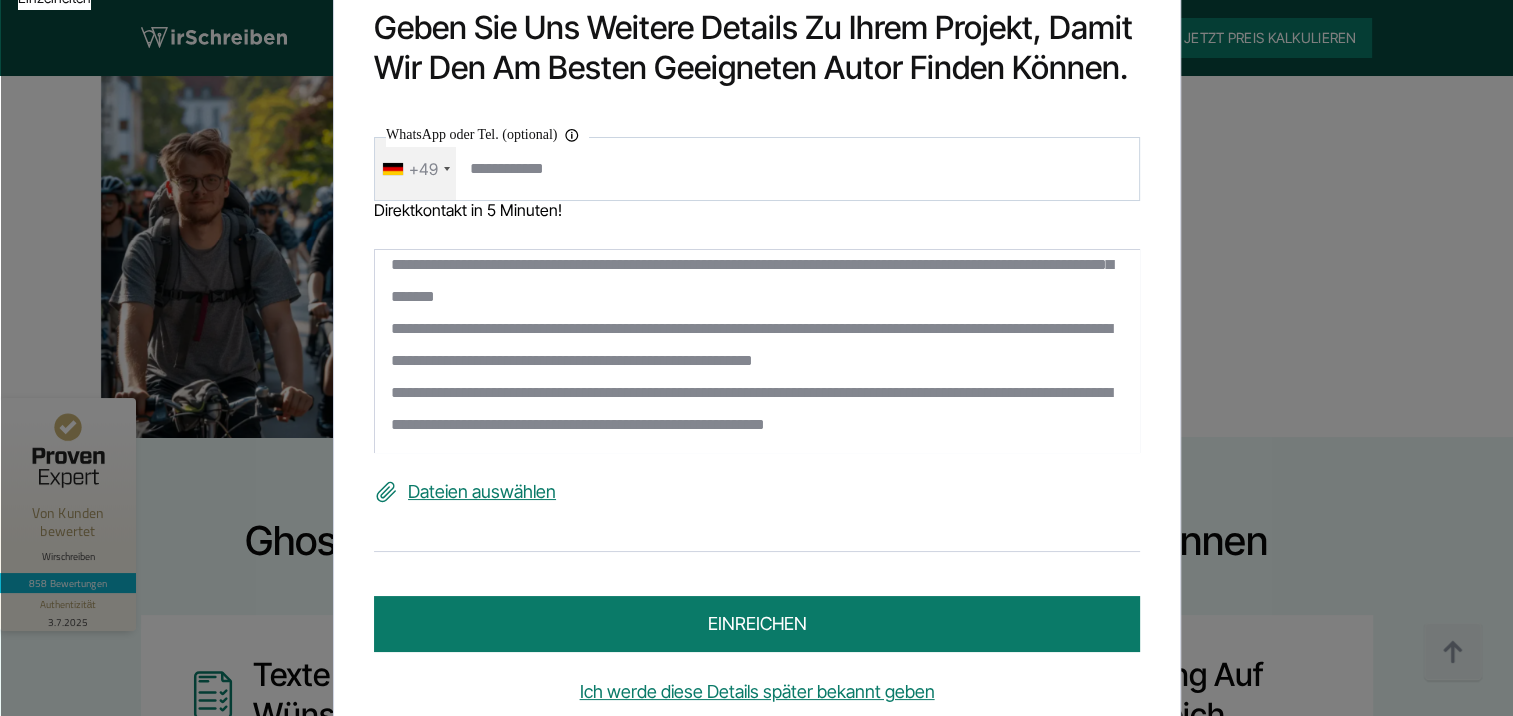 scroll, scrollTop: 0, scrollLeft: 0, axis: both 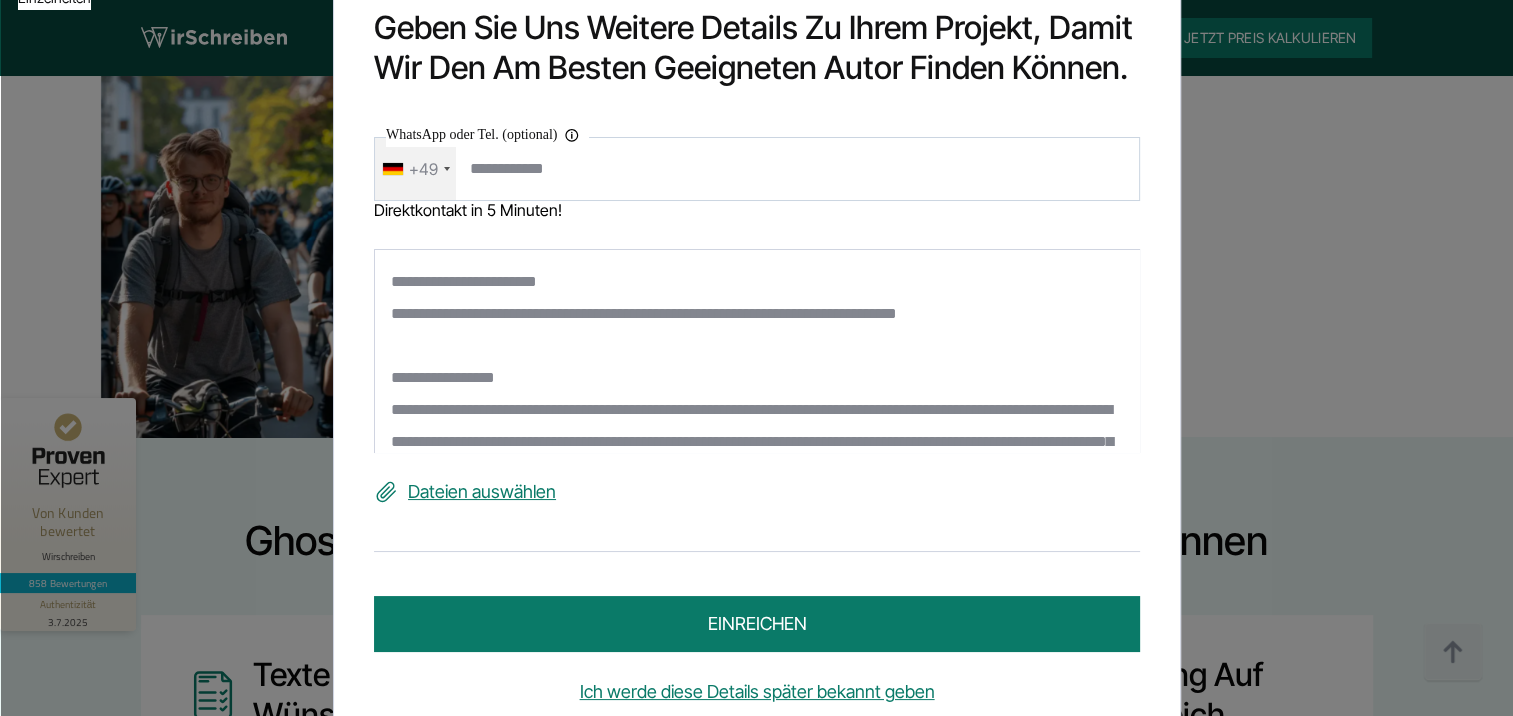 click on "**********" at bounding box center [757, 351] 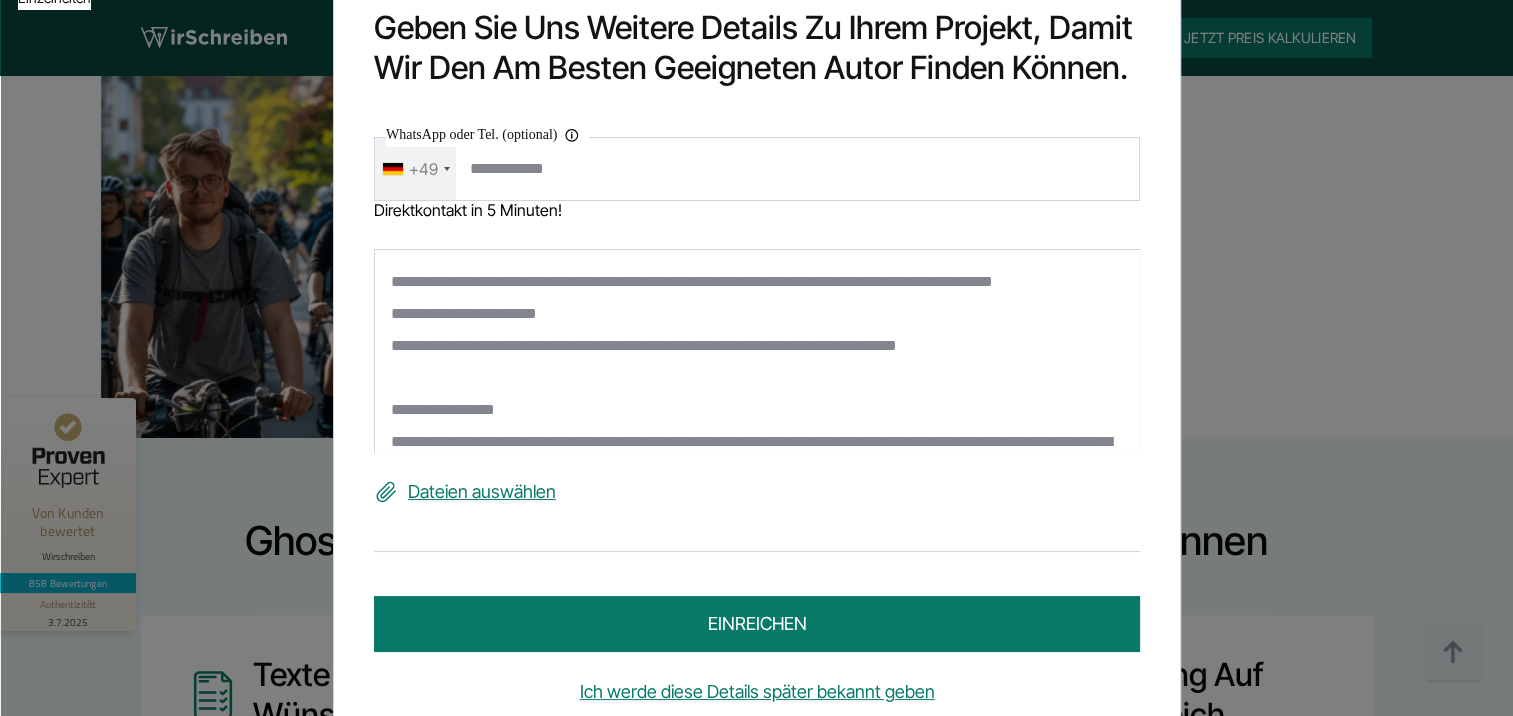 click on "**********" at bounding box center [757, 351] 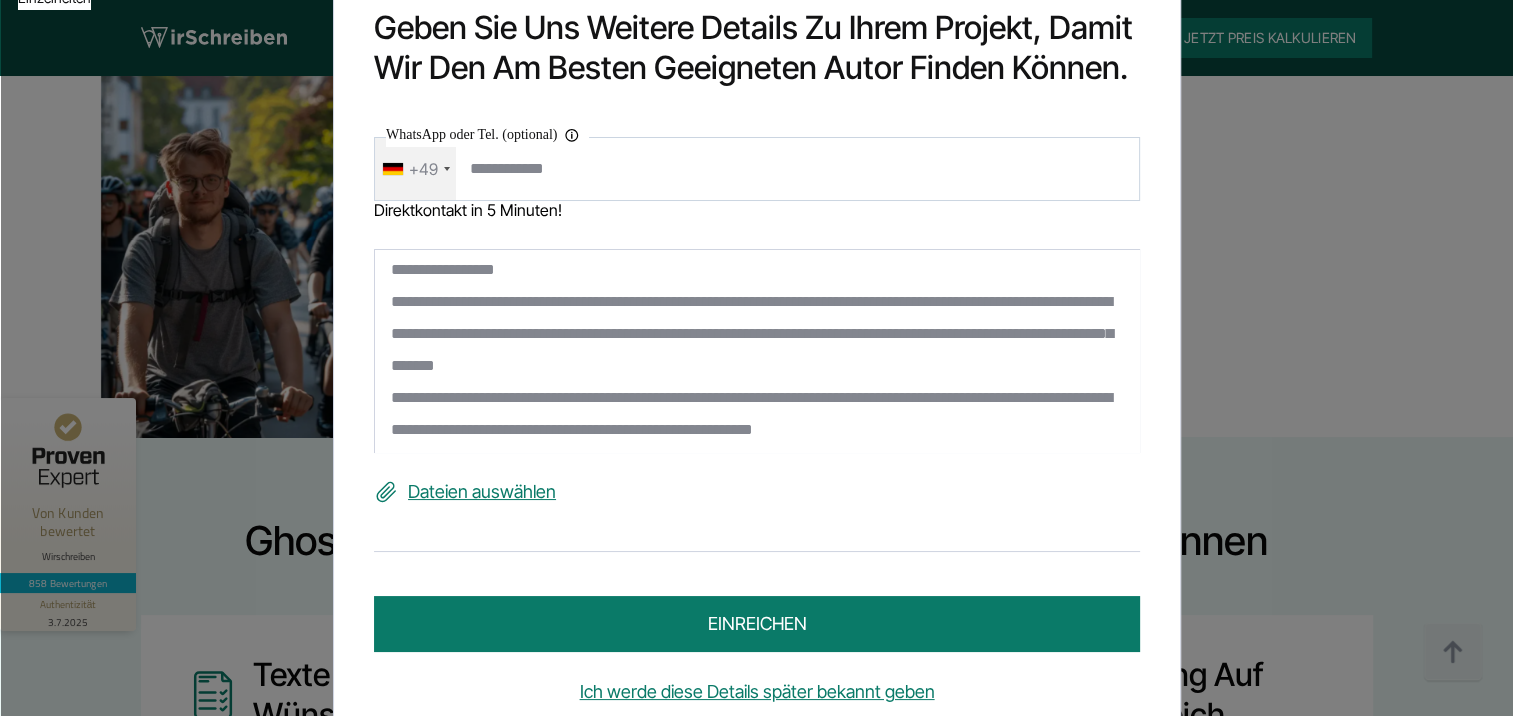 scroll, scrollTop: 277, scrollLeft: 0, axis: vertical 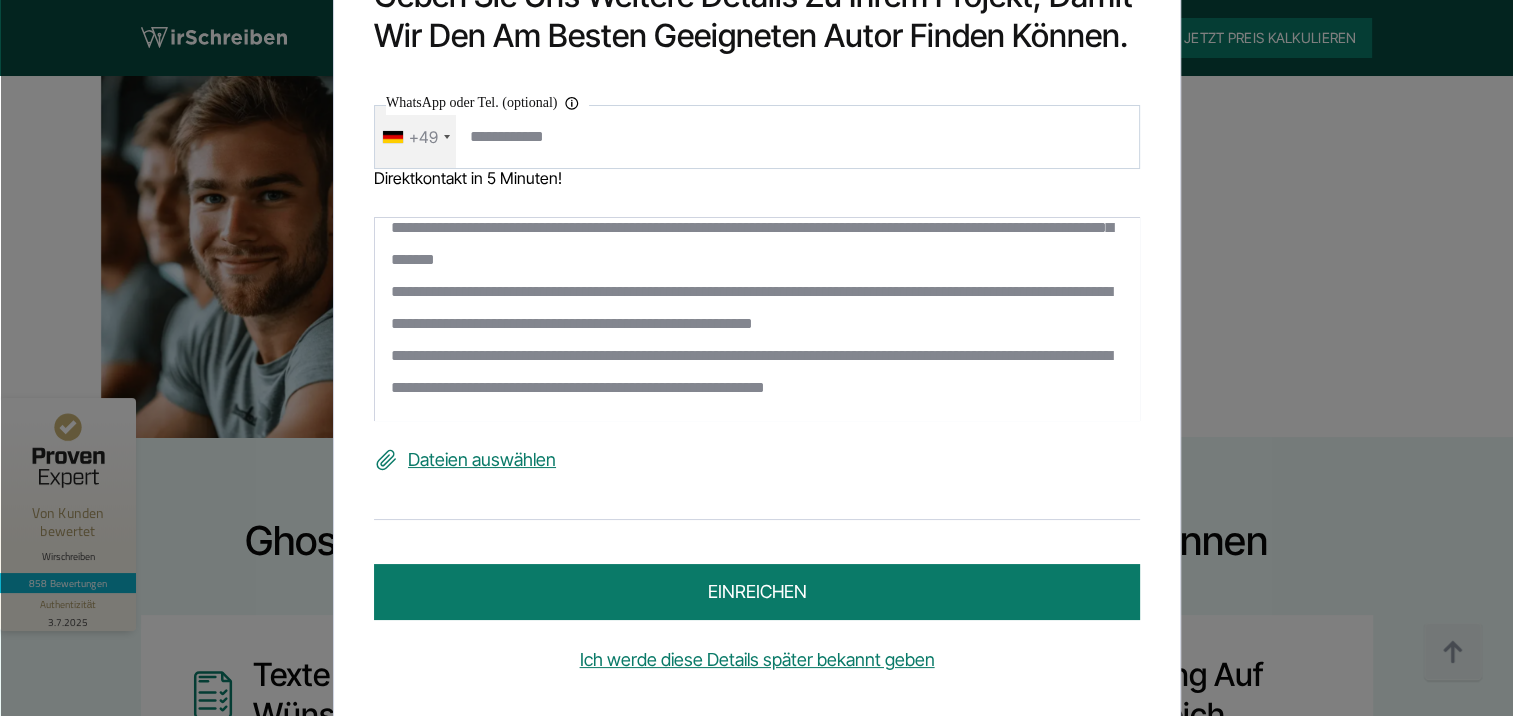 click on "**********" at bounding box center (757, 319) 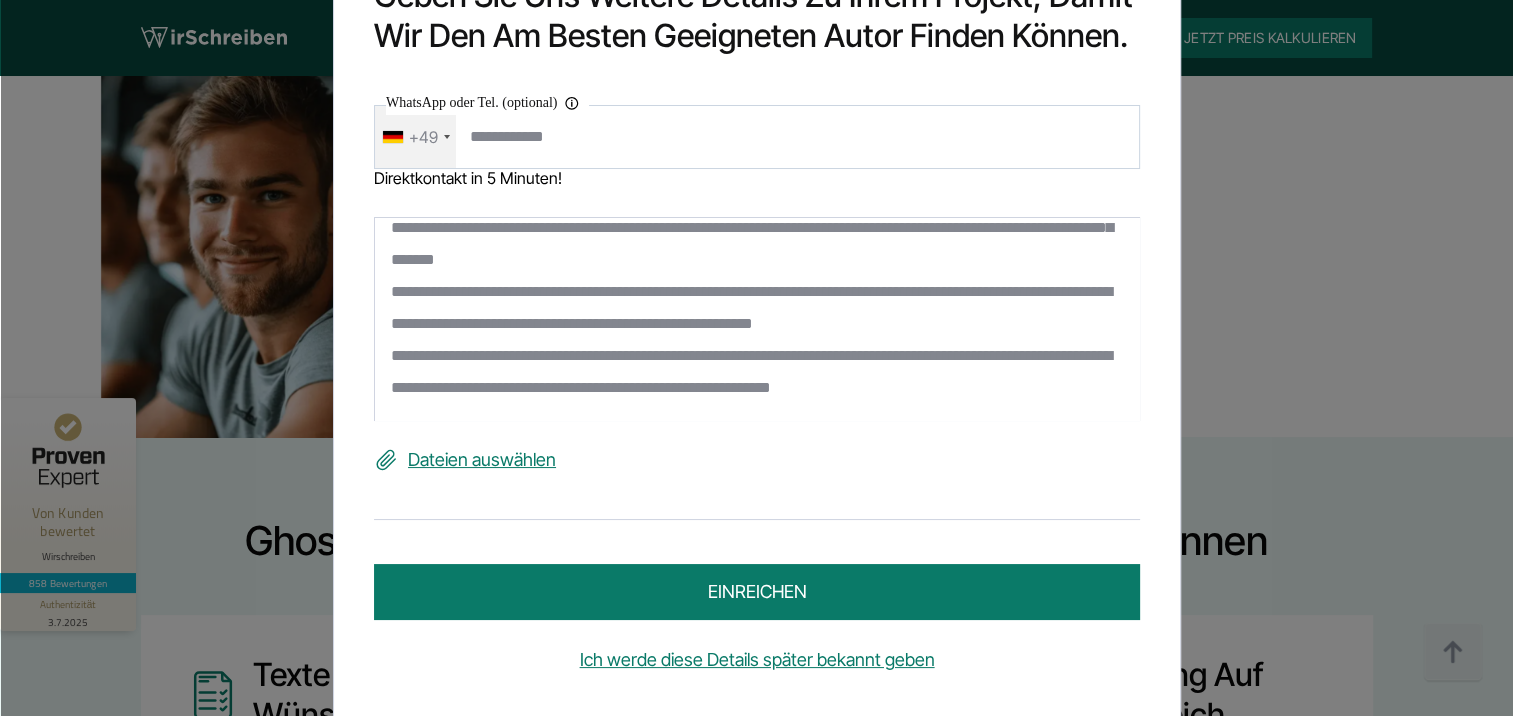 scroll, scrollTop: 287, scrollLeft: 0, axis: vertical 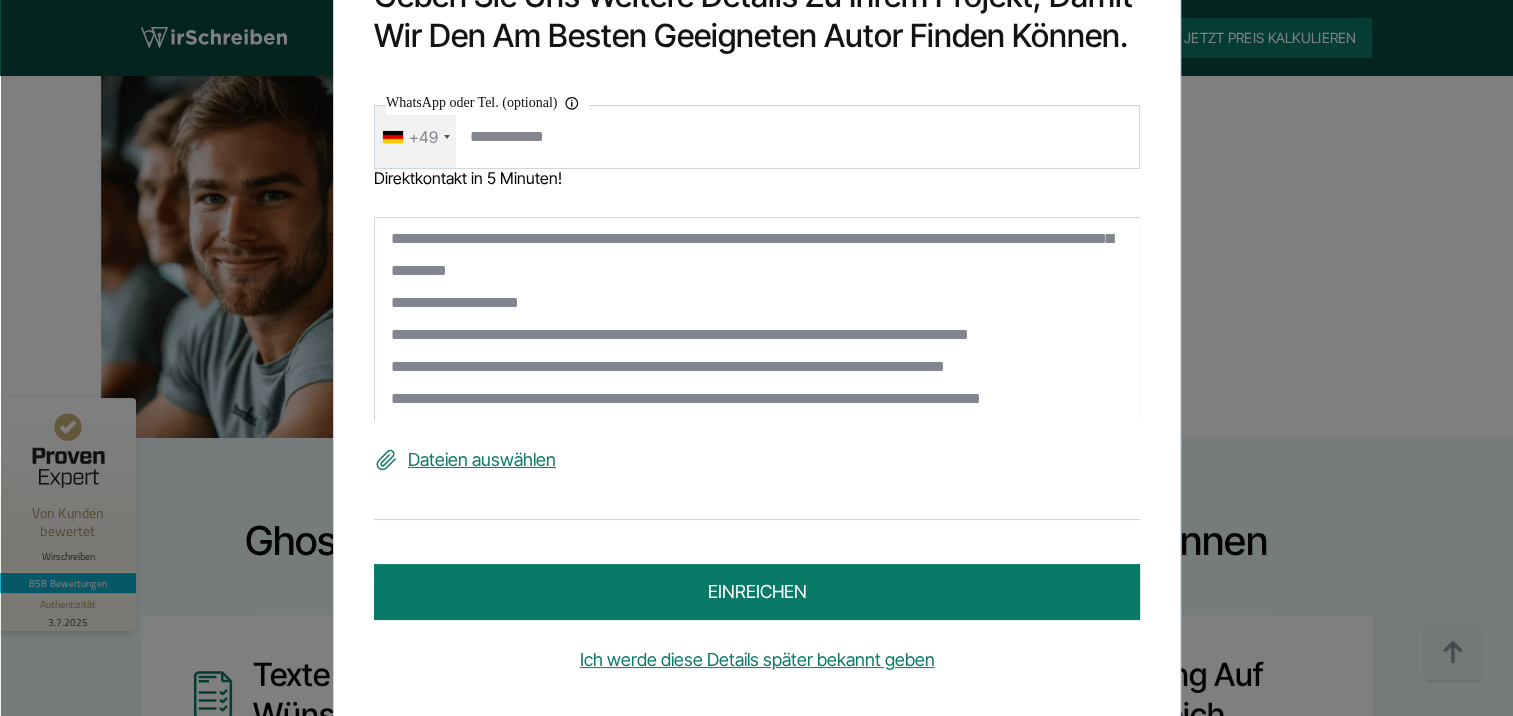 click at bounding box center (757, 319) 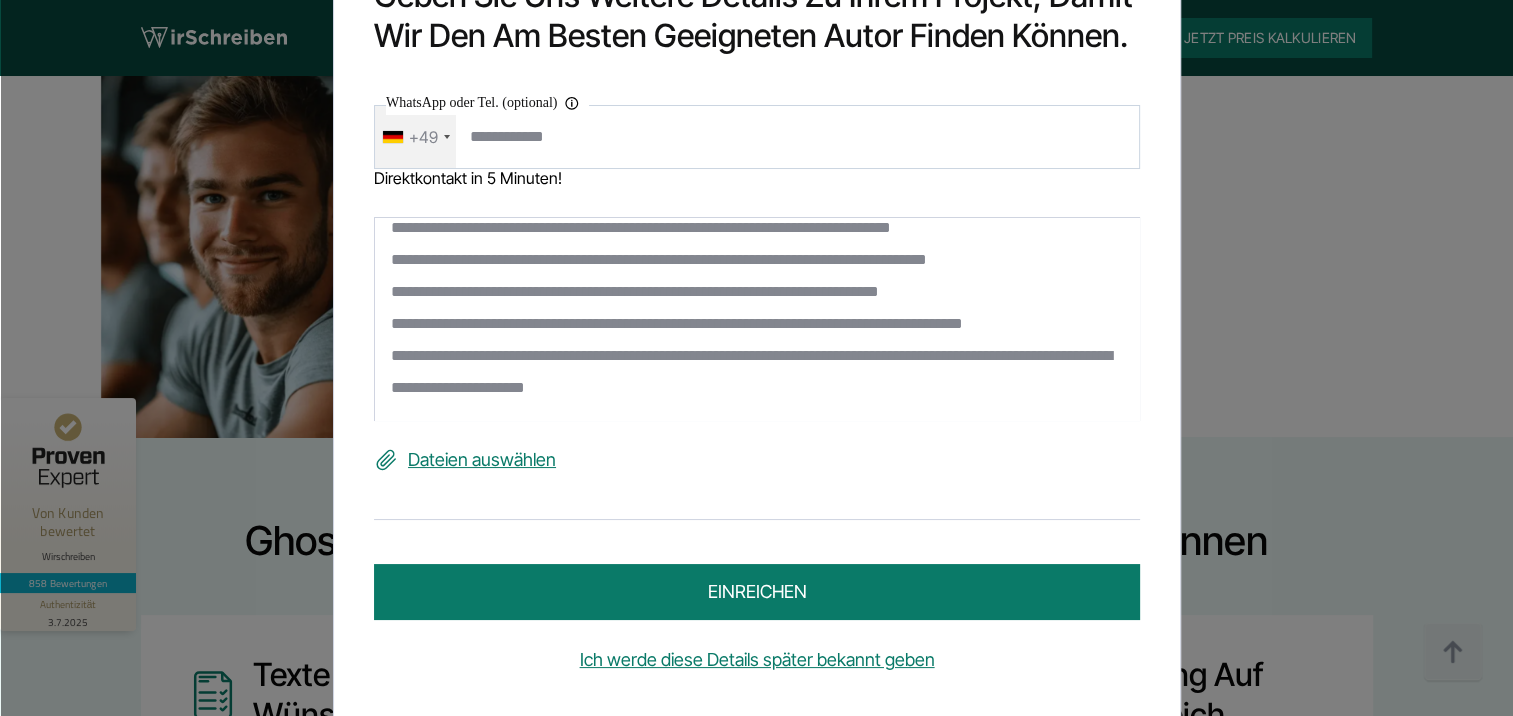 scroll, scrollTop: 1333, scrollLeft: 0, axis: vertical 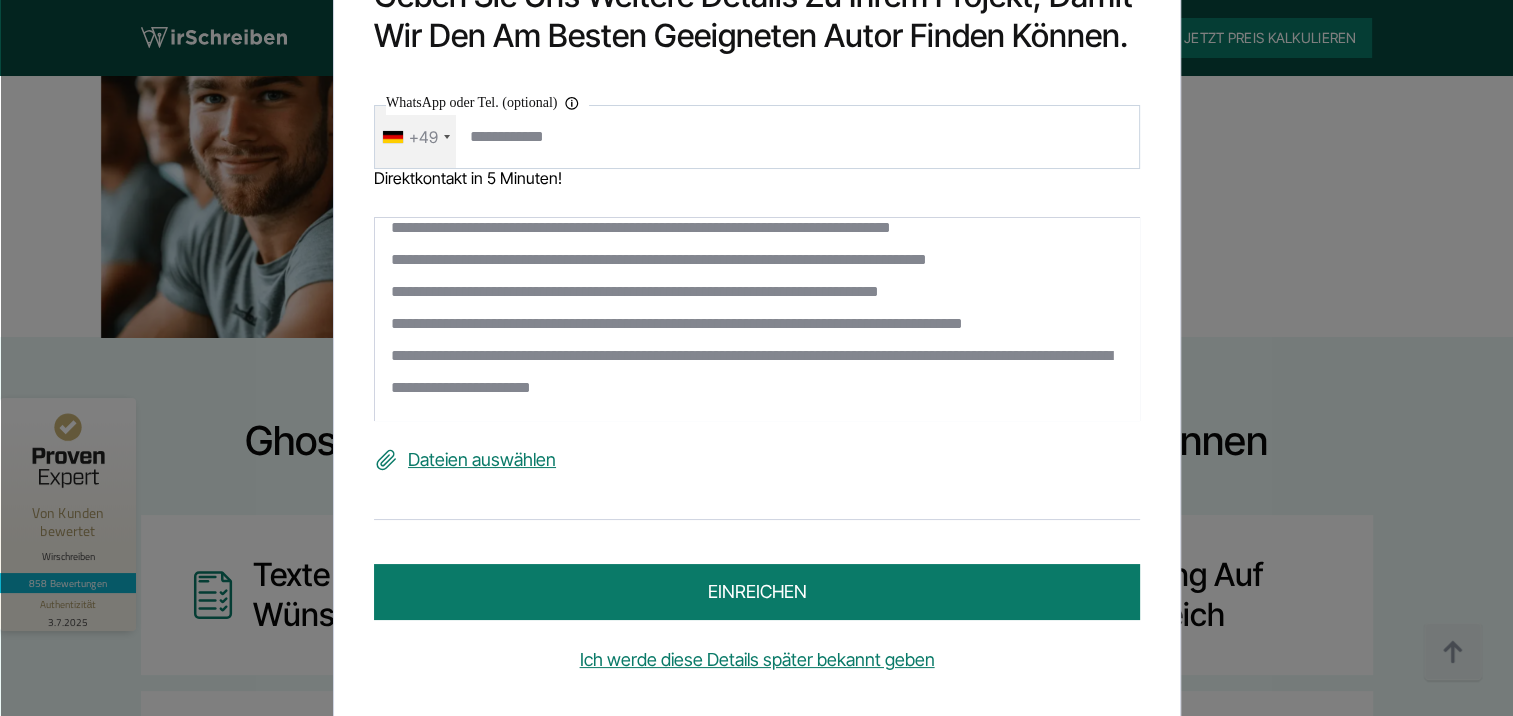 paste on "**********" 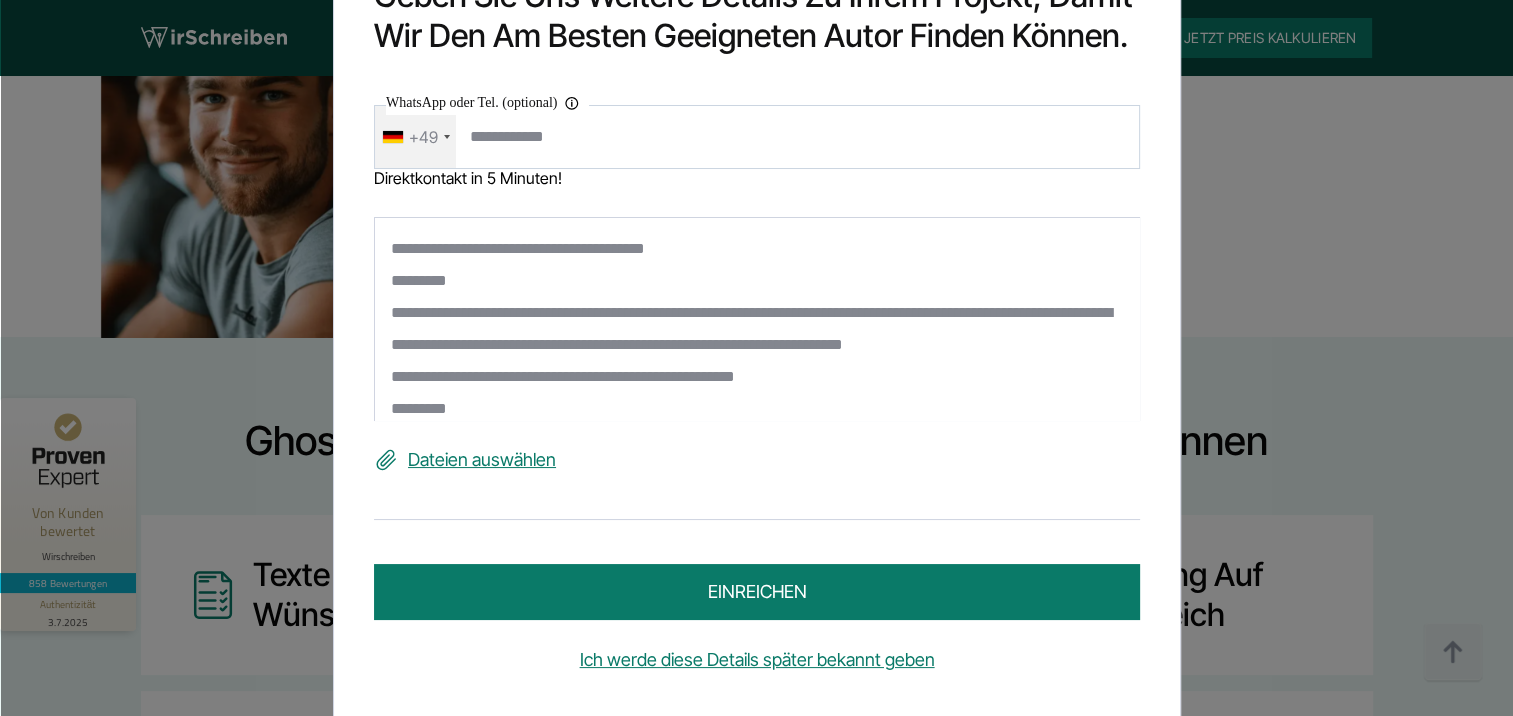 scroll, scrollTop: 1437, scrollLeft: 0, axis: vertical 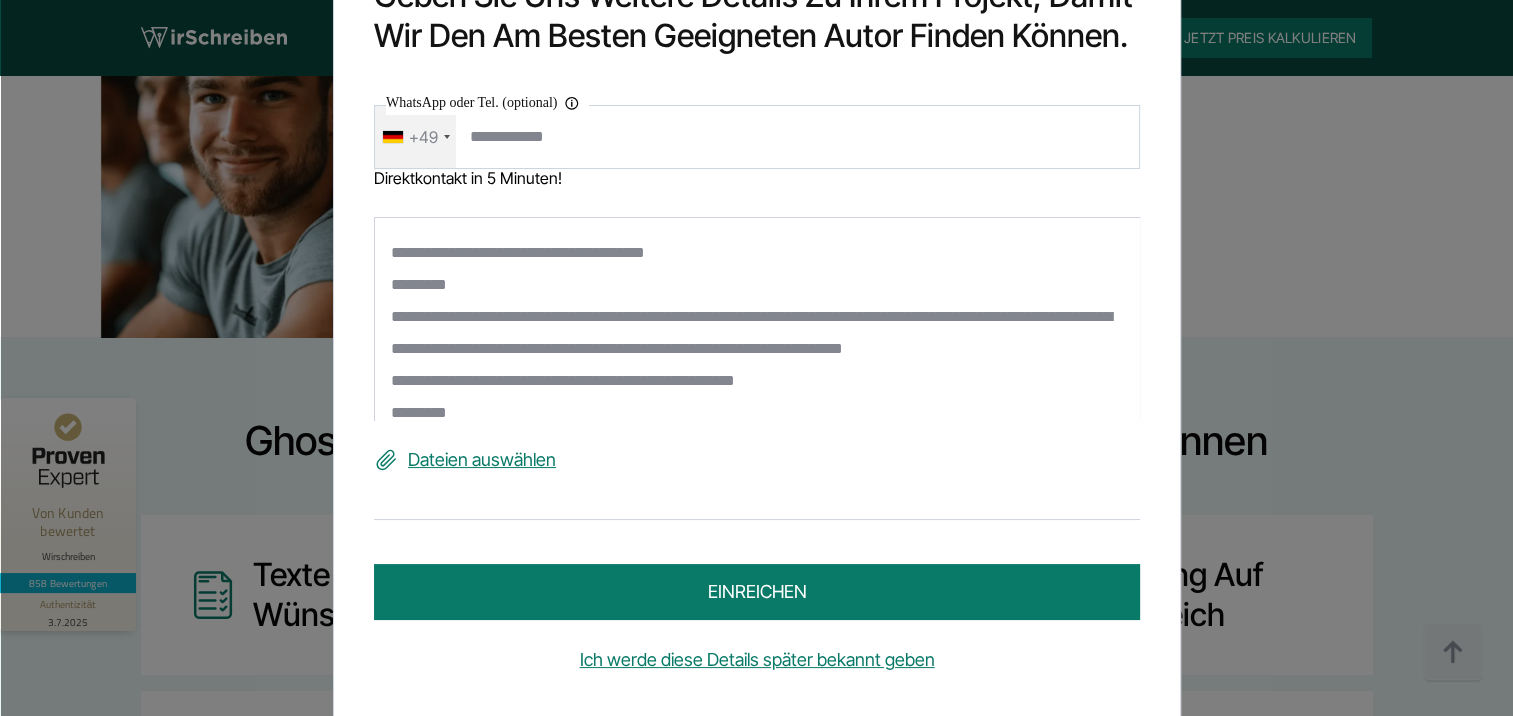 click at bounding box center (757, 319) 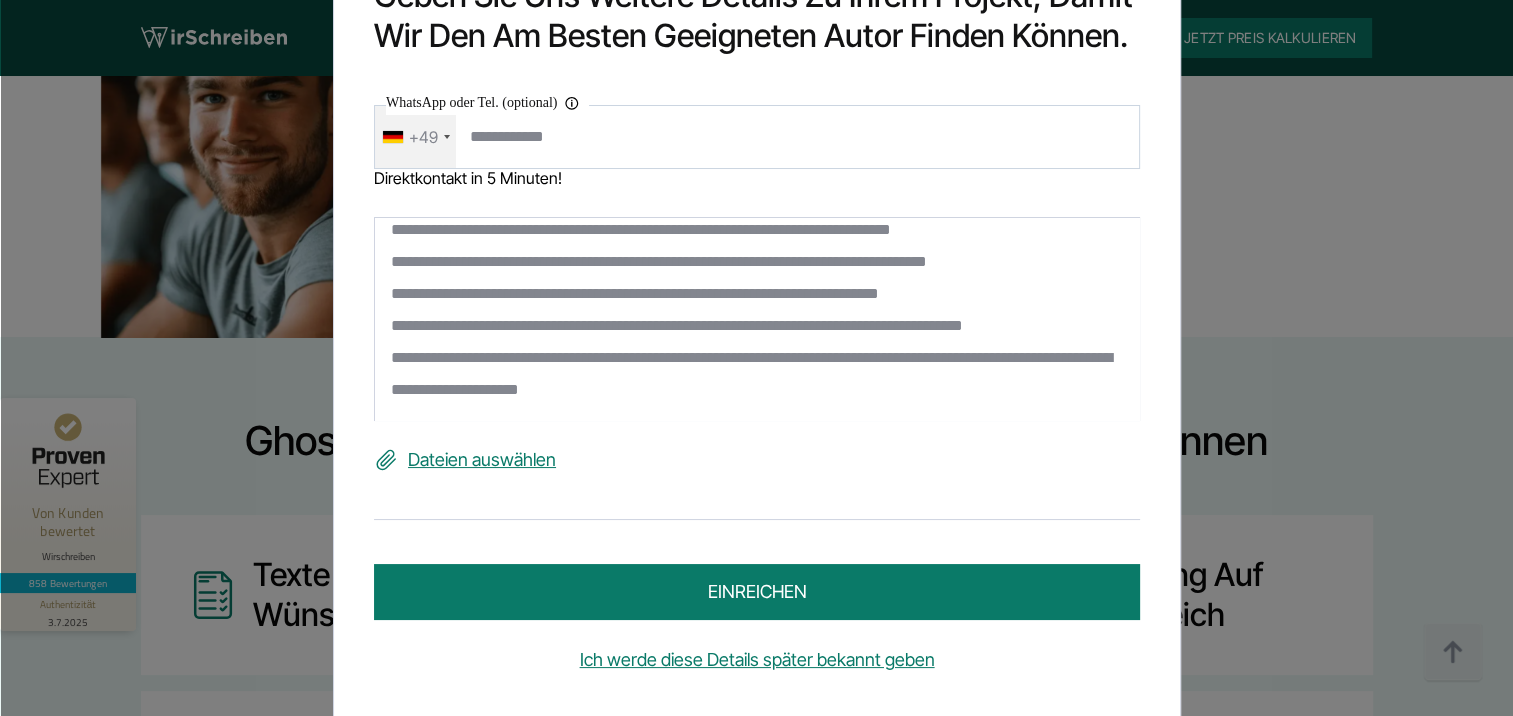 scroll, scrollTop: 1237, scrollLeft: 0, axis: vertical 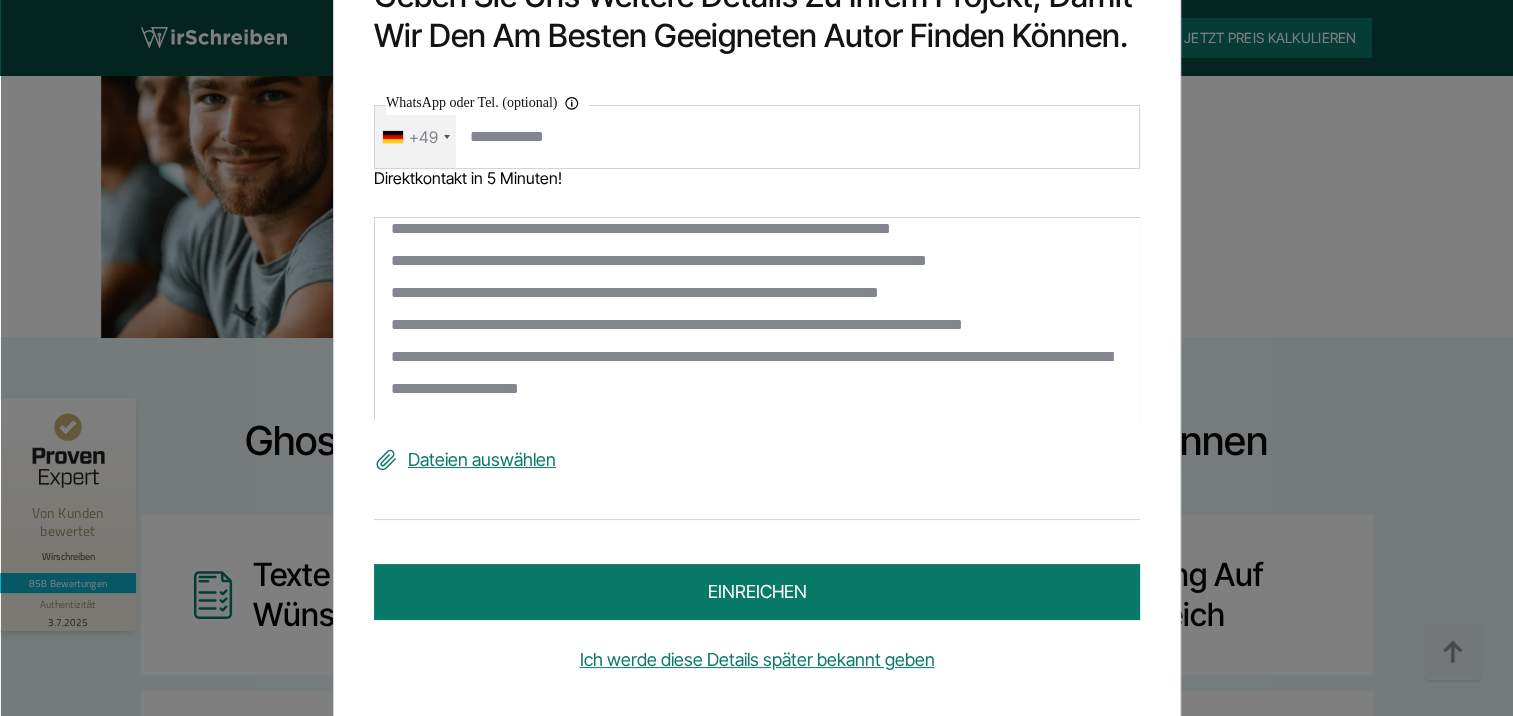 type on "**********" 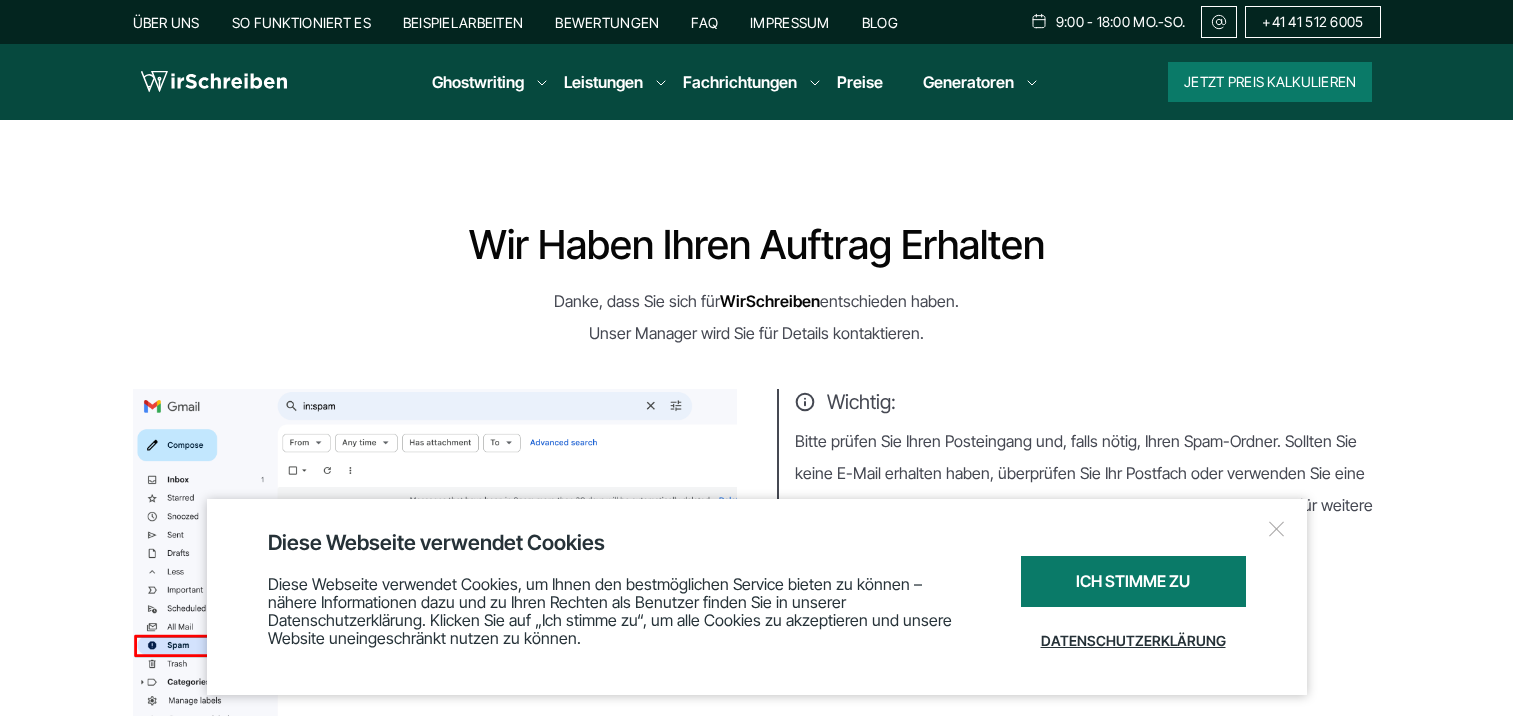 scroll, scrollTop: 0, scrollLeft: 0, axis: both 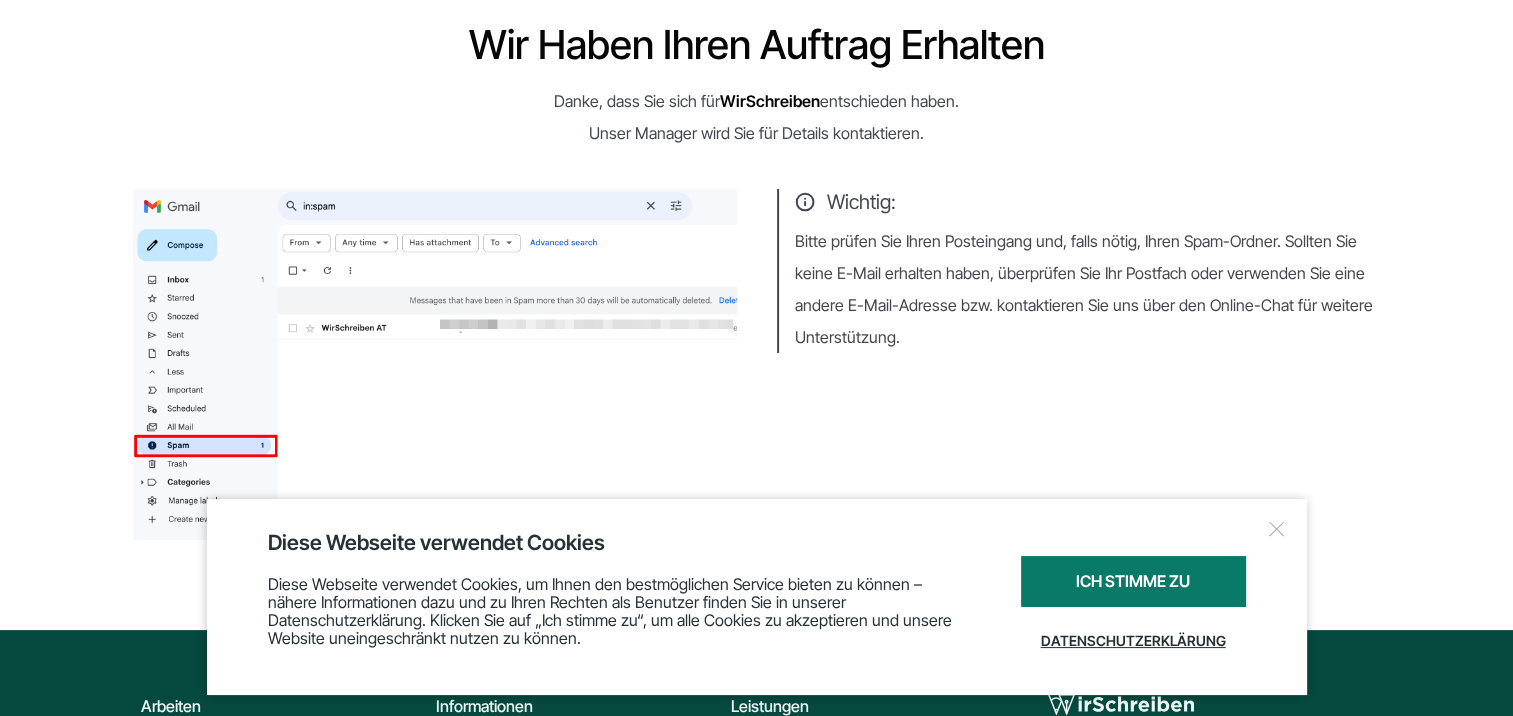 click at bounding box center [1277, 529] 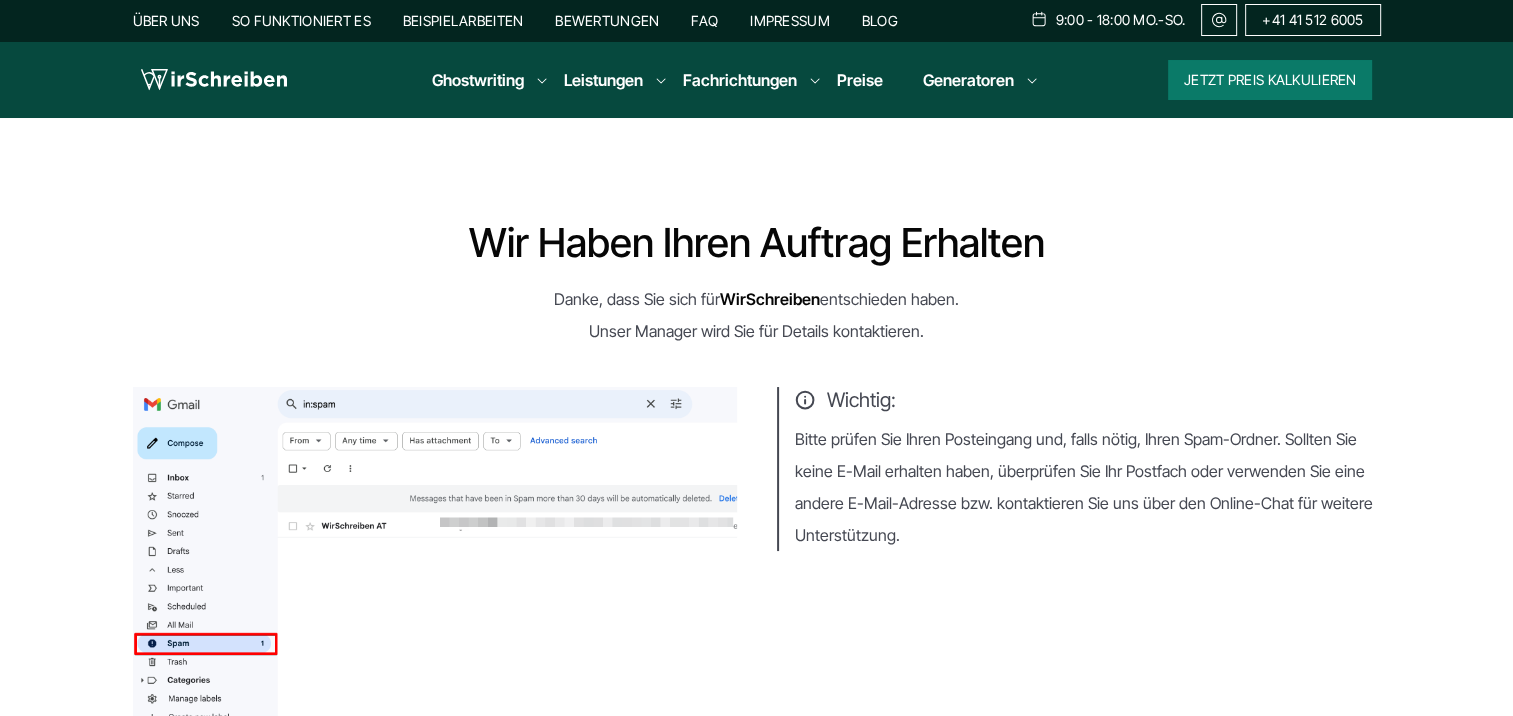 scroll, scrollTop: 0, scrollLeft: 0, axis: both 